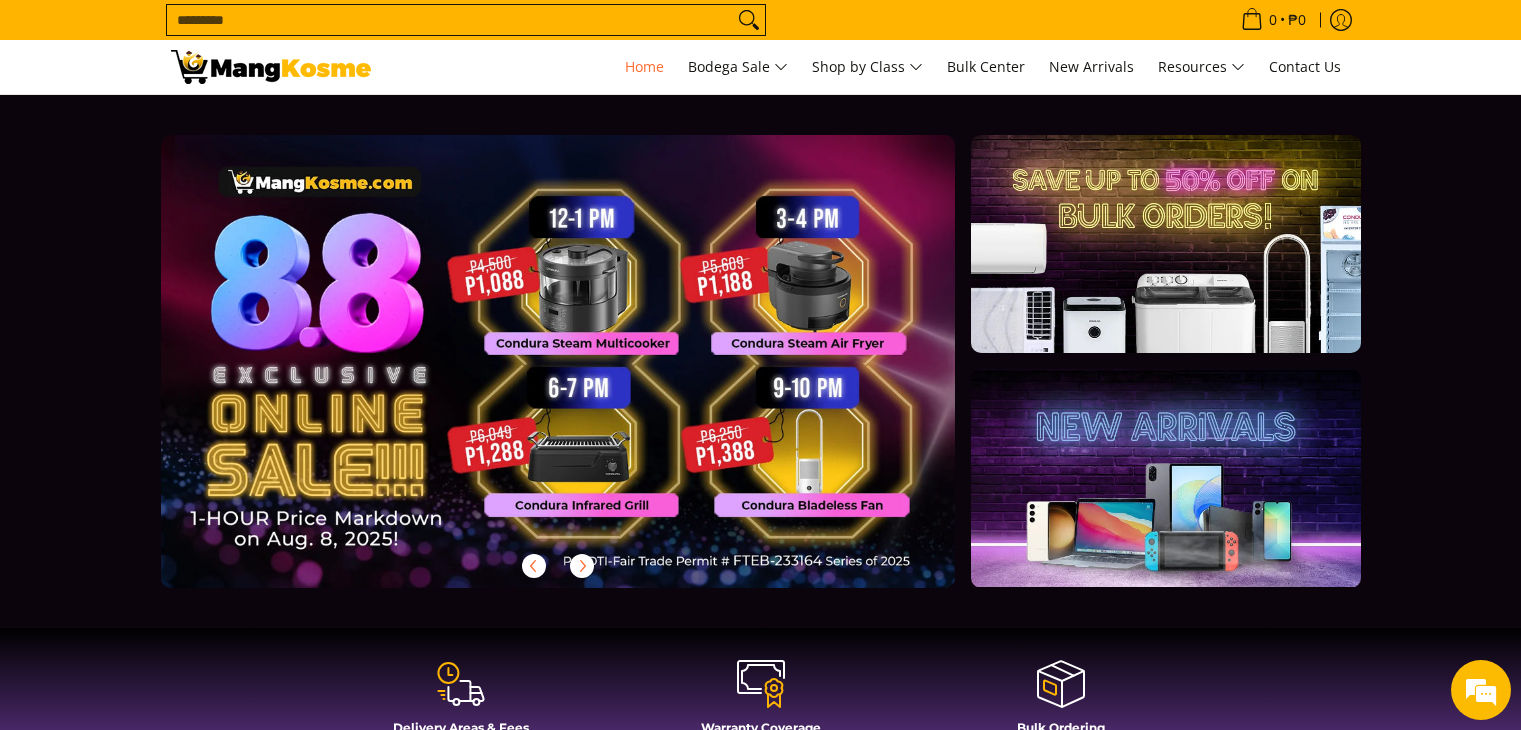 scroll, scrollTop: 0, scrollLeft: 0, axis: both 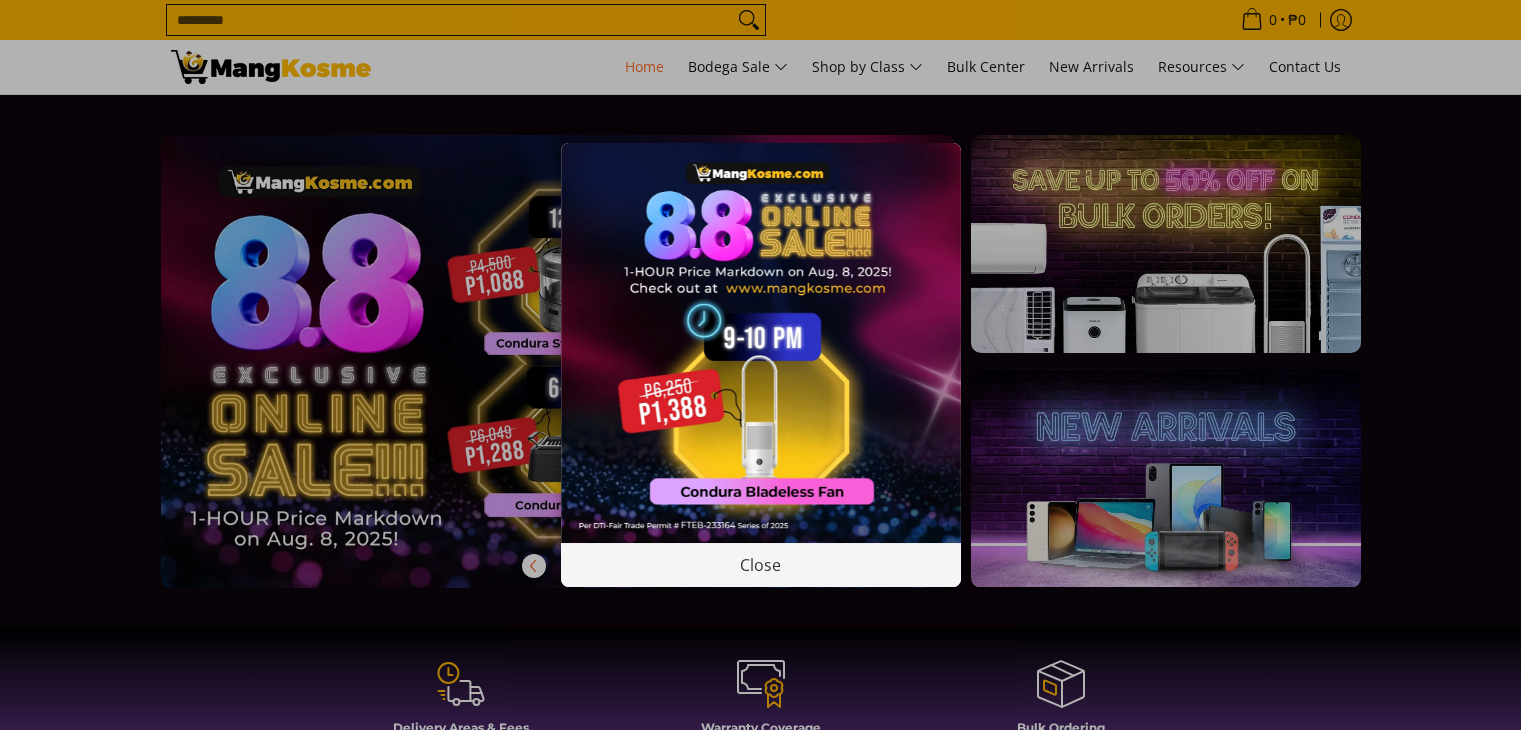click at bounding box center [761, 343] 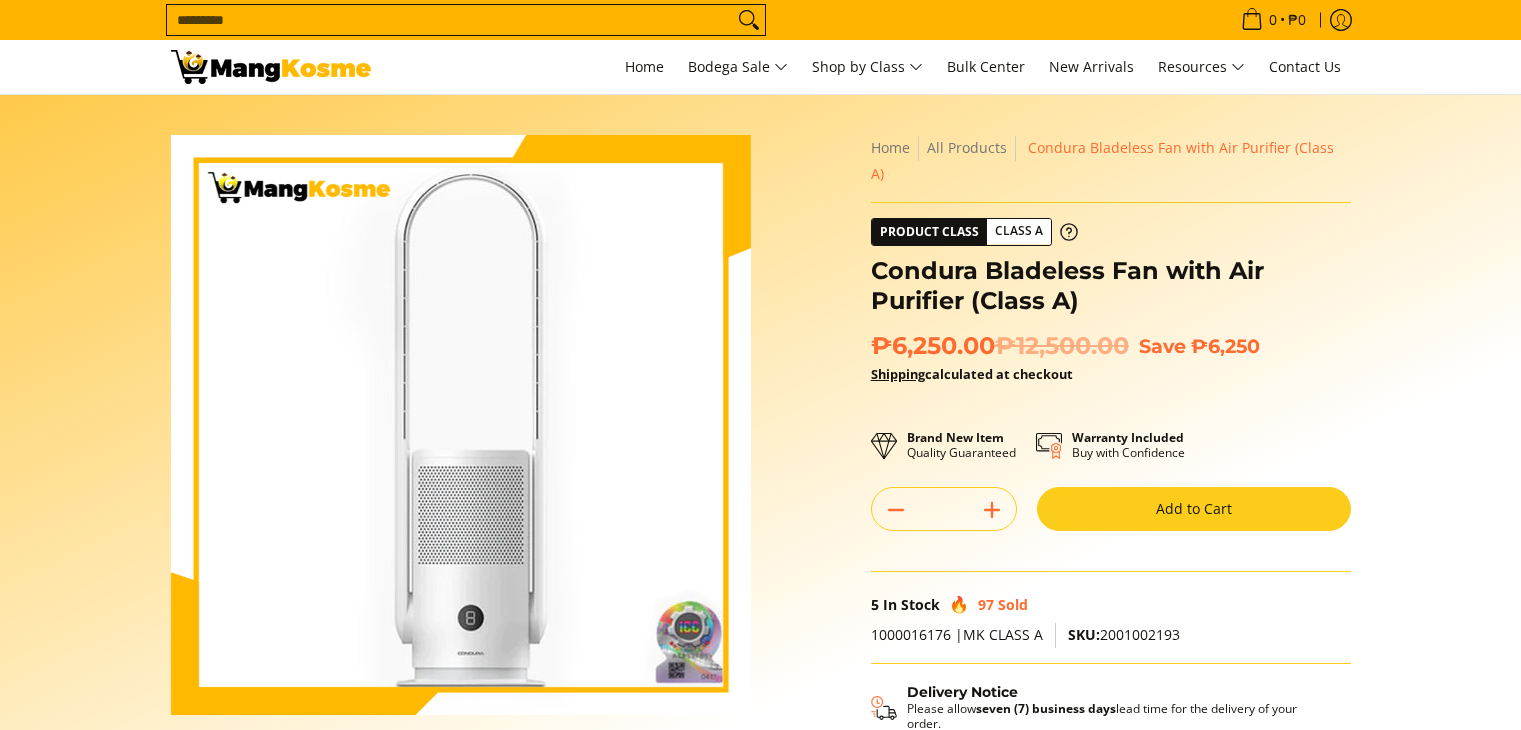 scroll, scrollTop: 0, scrollLeft: 0, axis: both 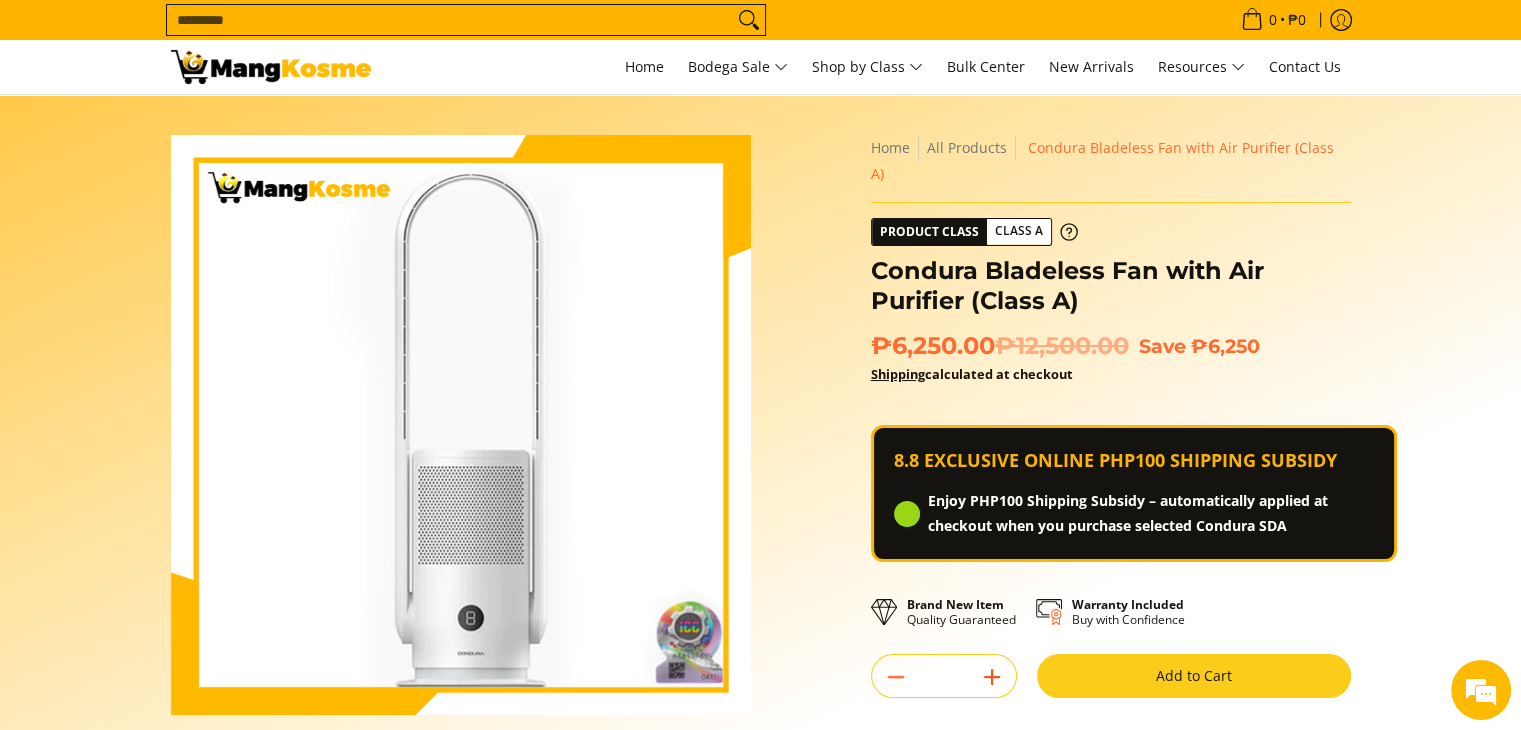 click 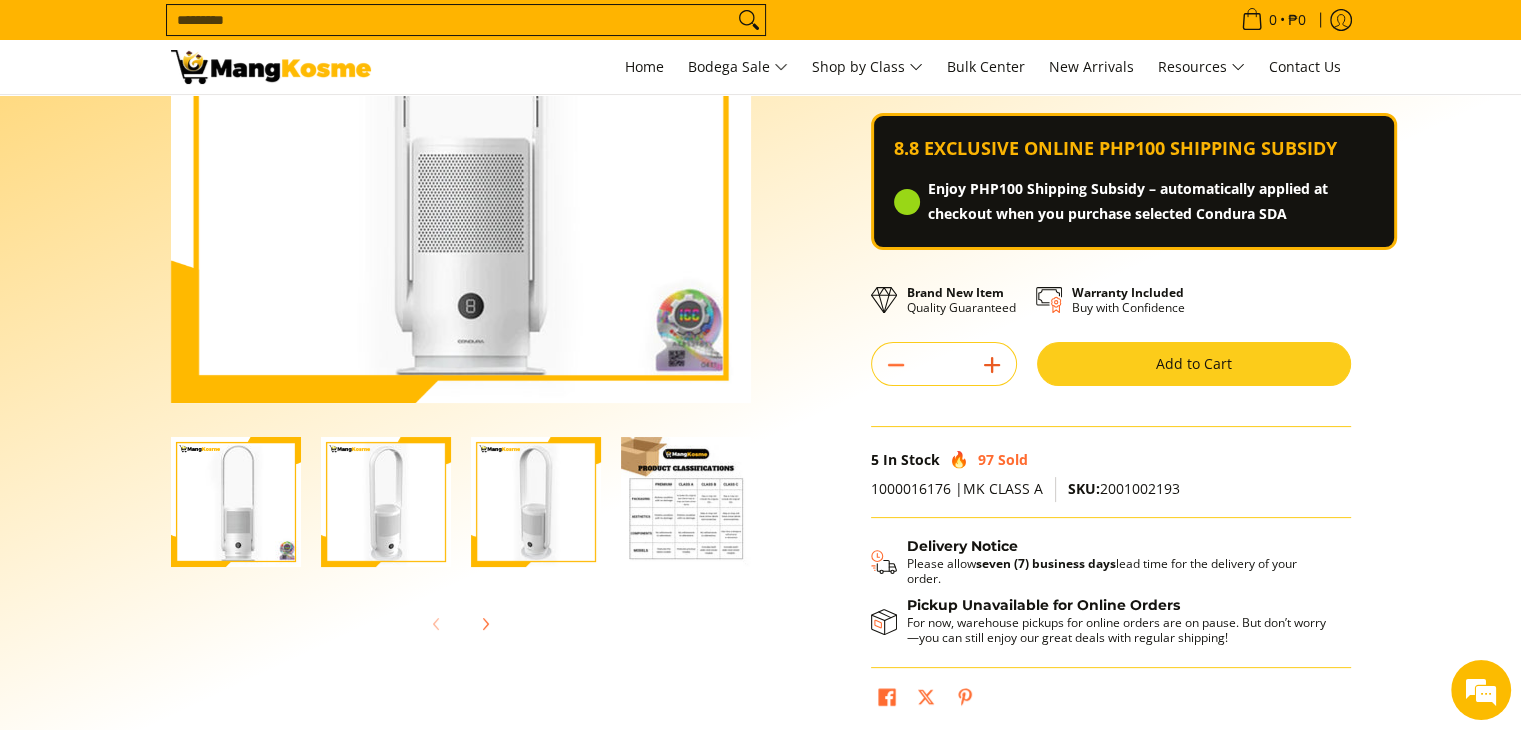 scroll, scrollTop: 303, scrollLeft: 0, axis: vertical 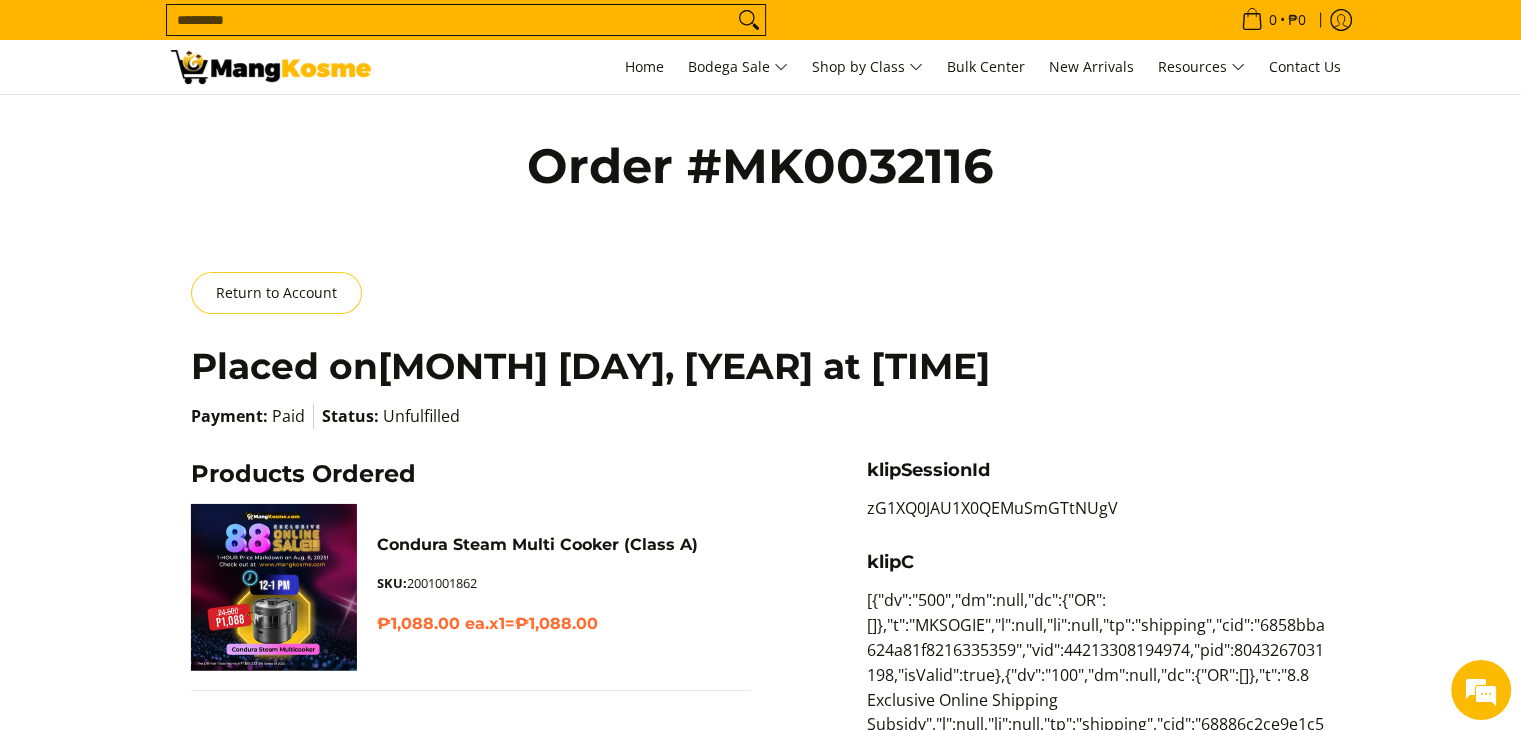 click on "0
Hi
Nicole
Account
Log out
Search..." at bounding box center [871, 67] 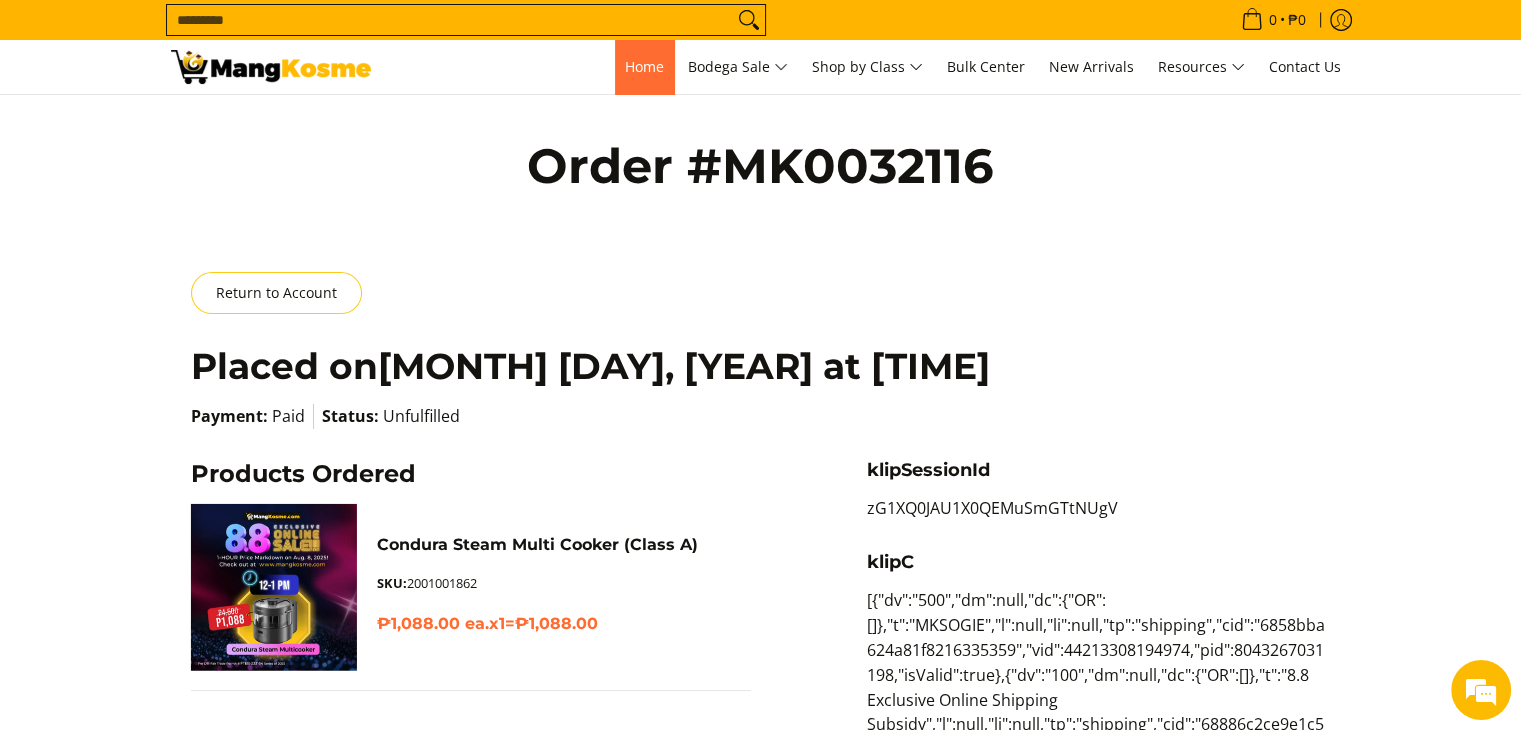 click on "Home" at bounding box center (644, 66) 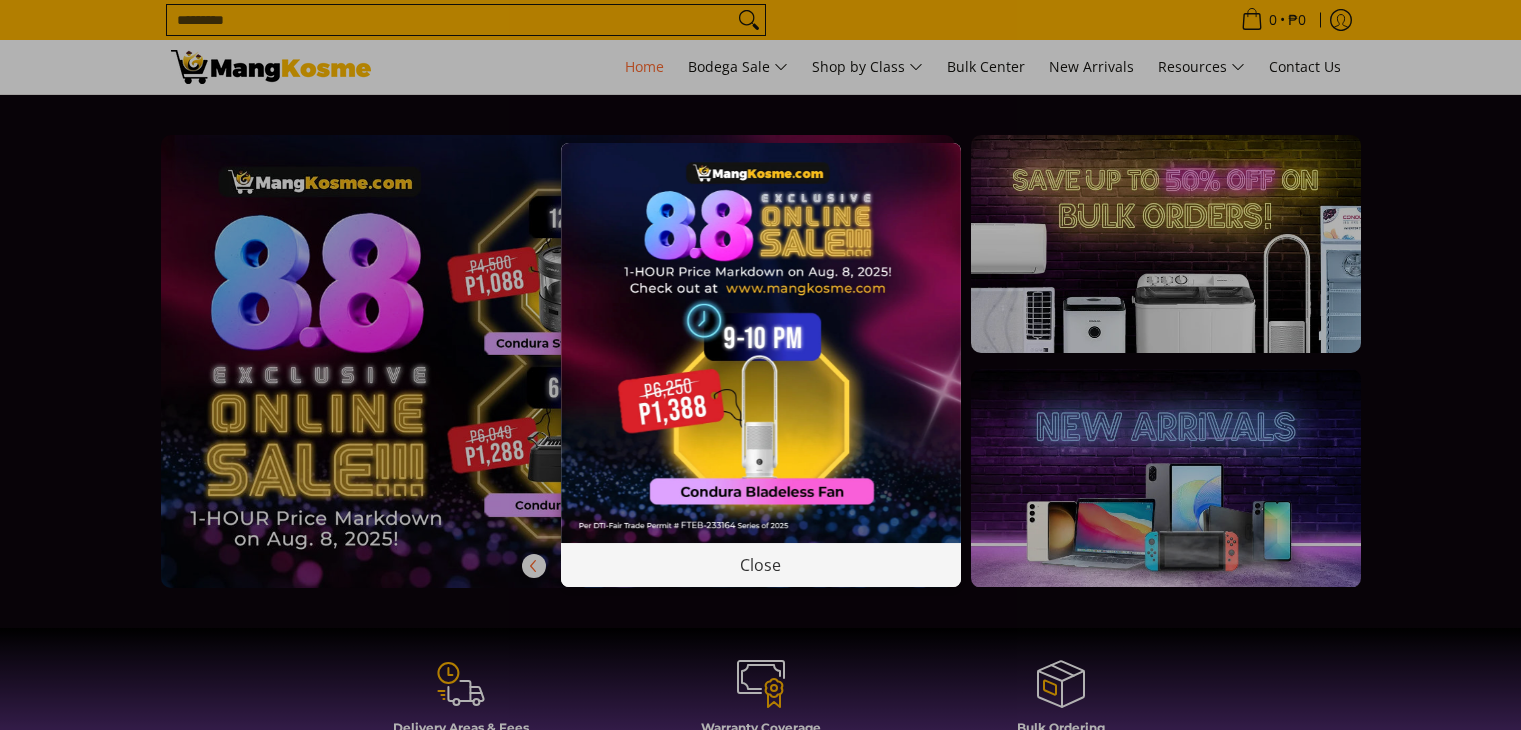 scroll, scrollTop: 0, scrollLeft: 0, axis: both 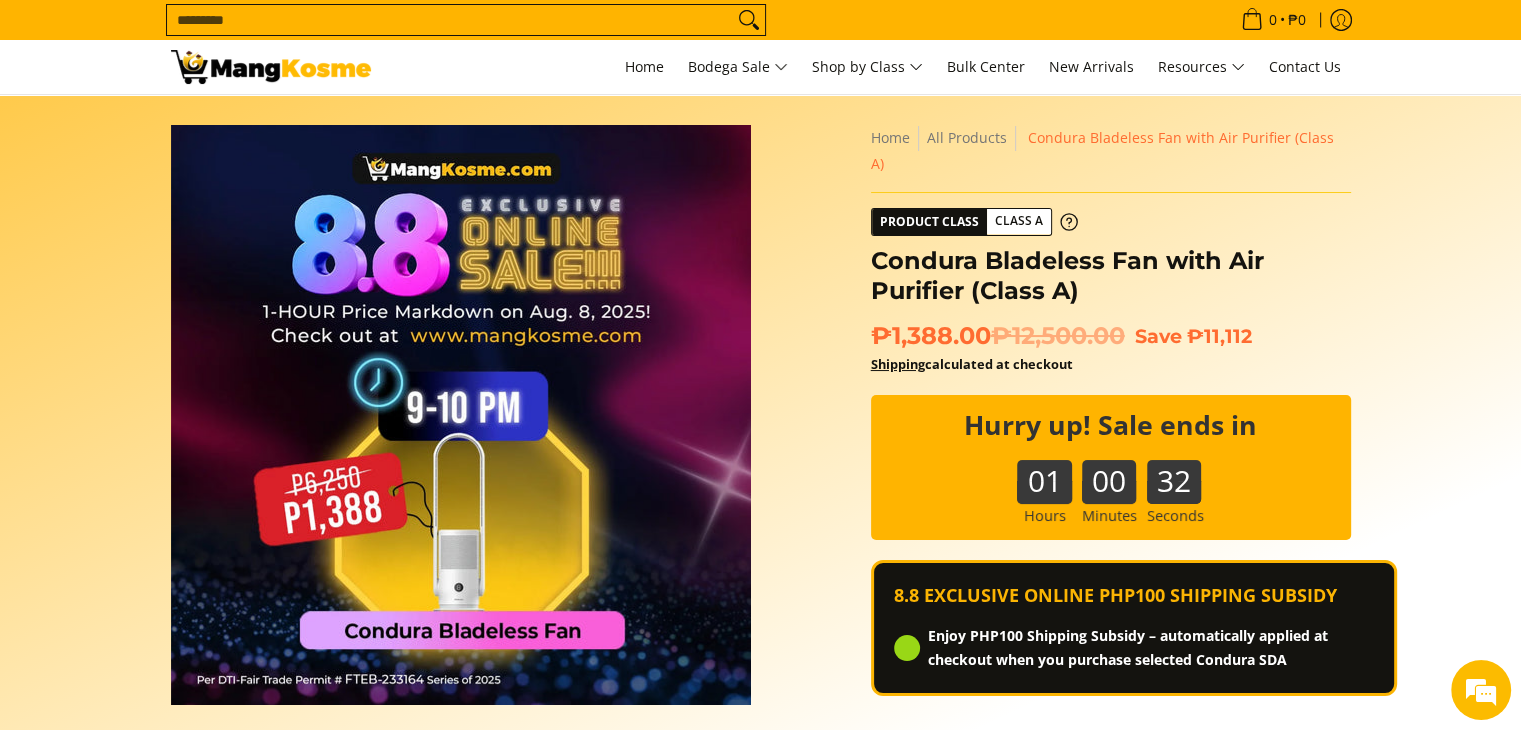 click on "Enjoy PHP100 Shipping Subsidy – automatically applied at checkout when you purchase selected Condura SDA" at bounding box center (1151, 649) 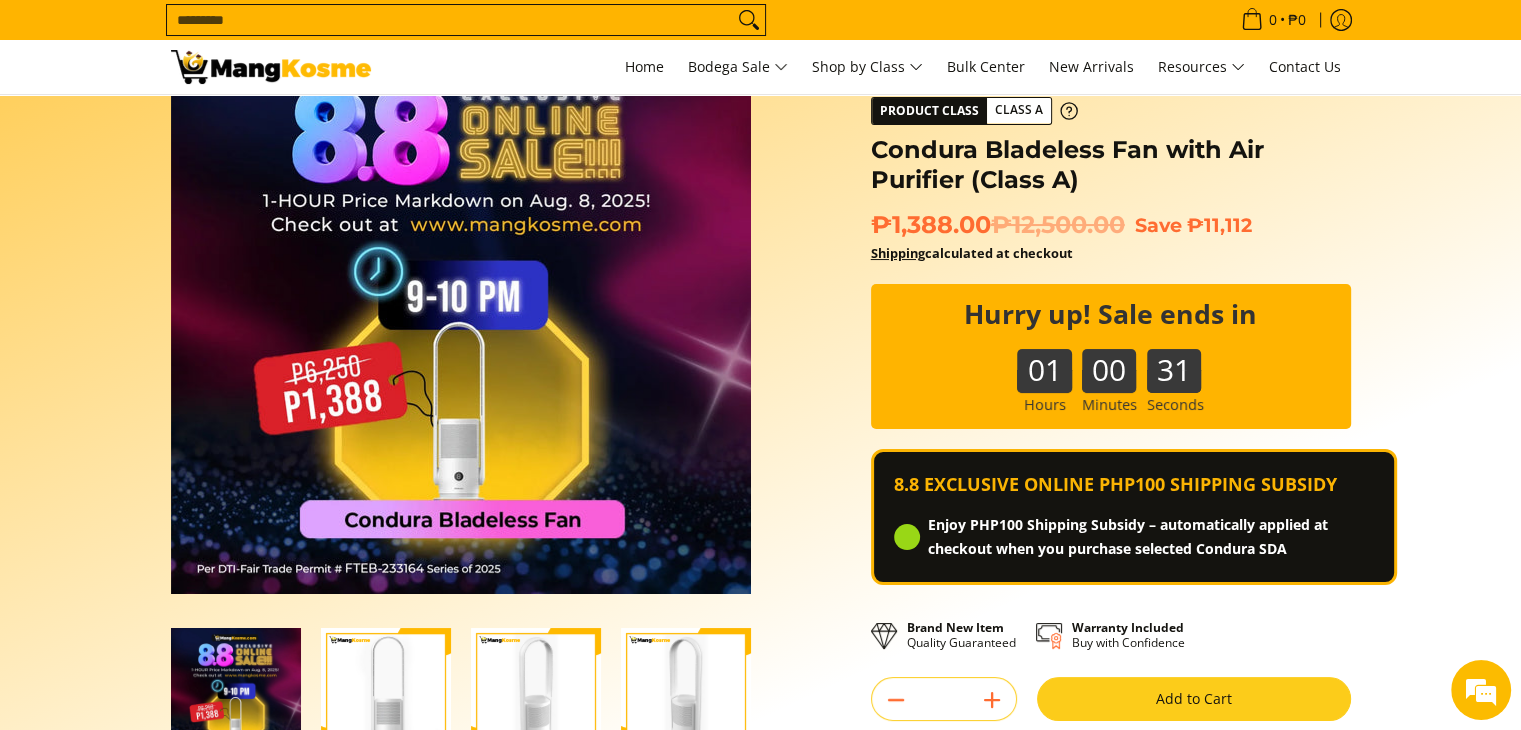 scroll, scrollTop: 139, scrollLeft: 0, axis: vertical 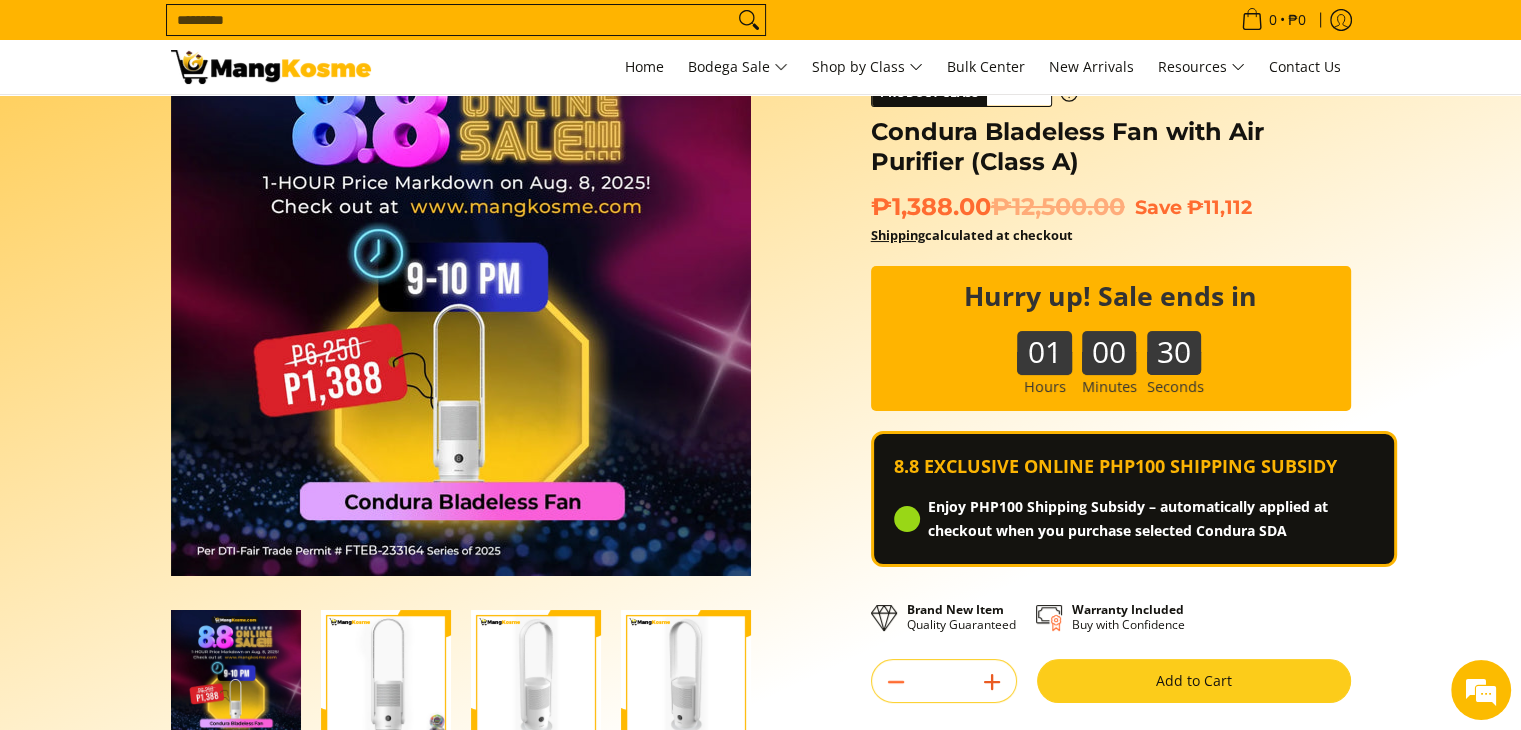 click 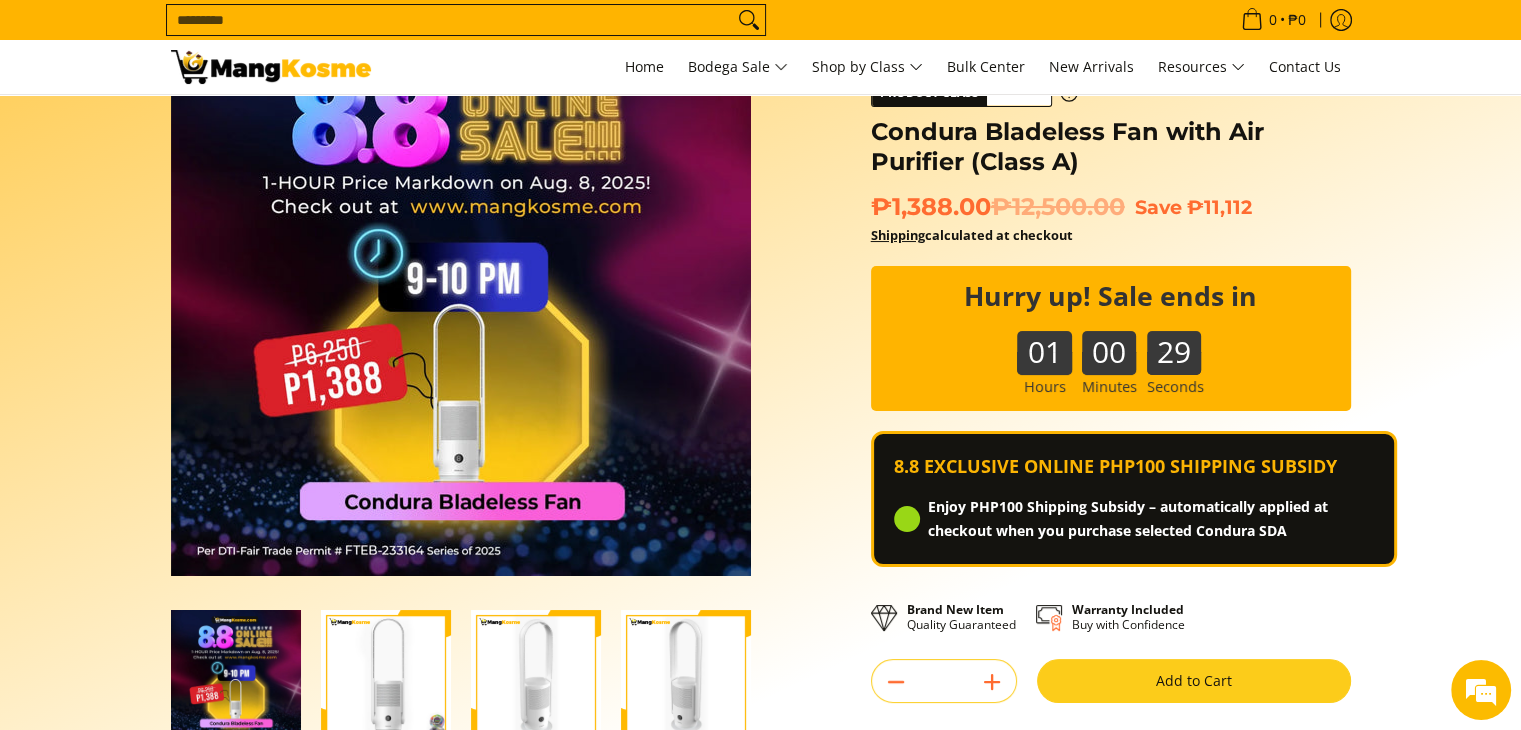 click on "Add to Cart" at bounding box center (1194, 681) 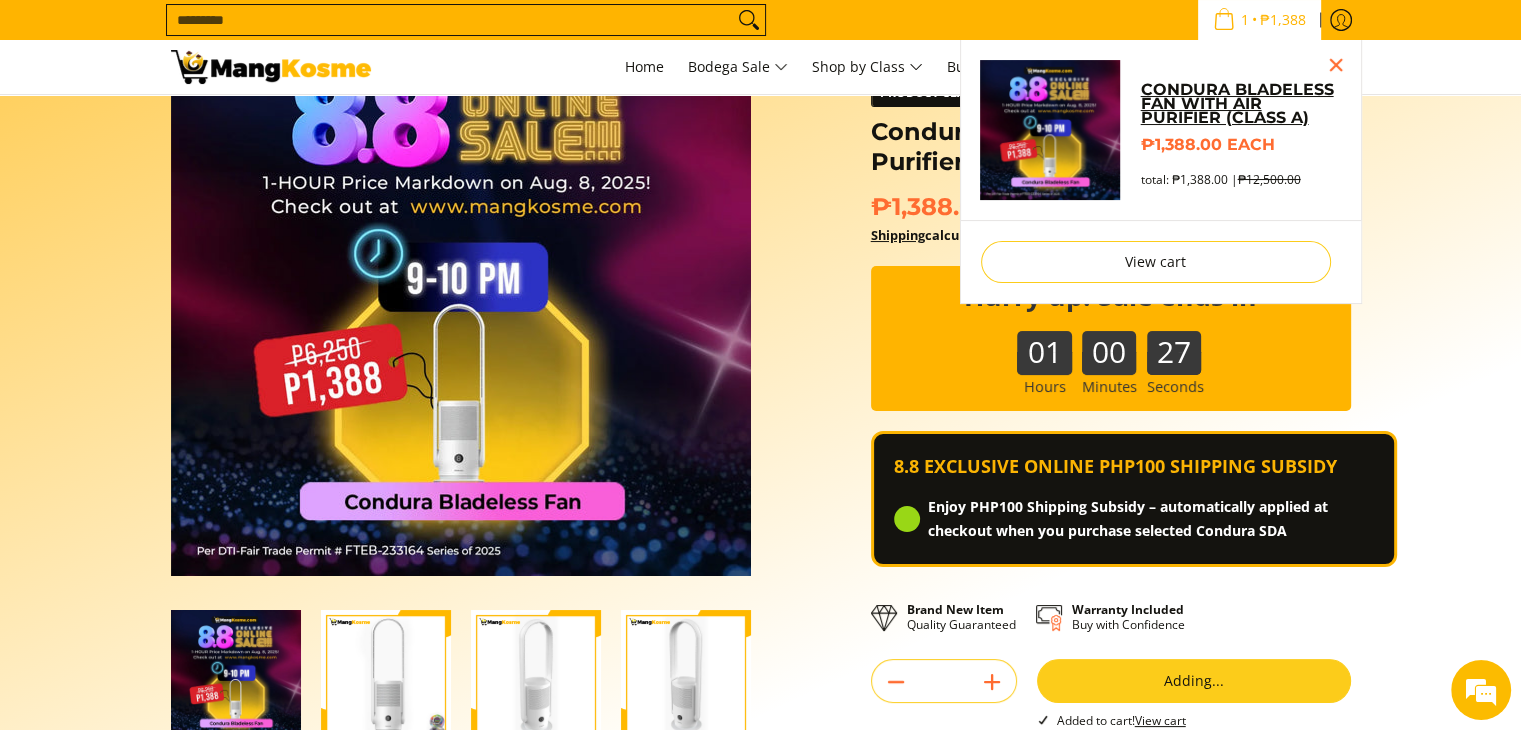 scroll, scrollTop: 84, scrollLeft: 0, axis: vertical 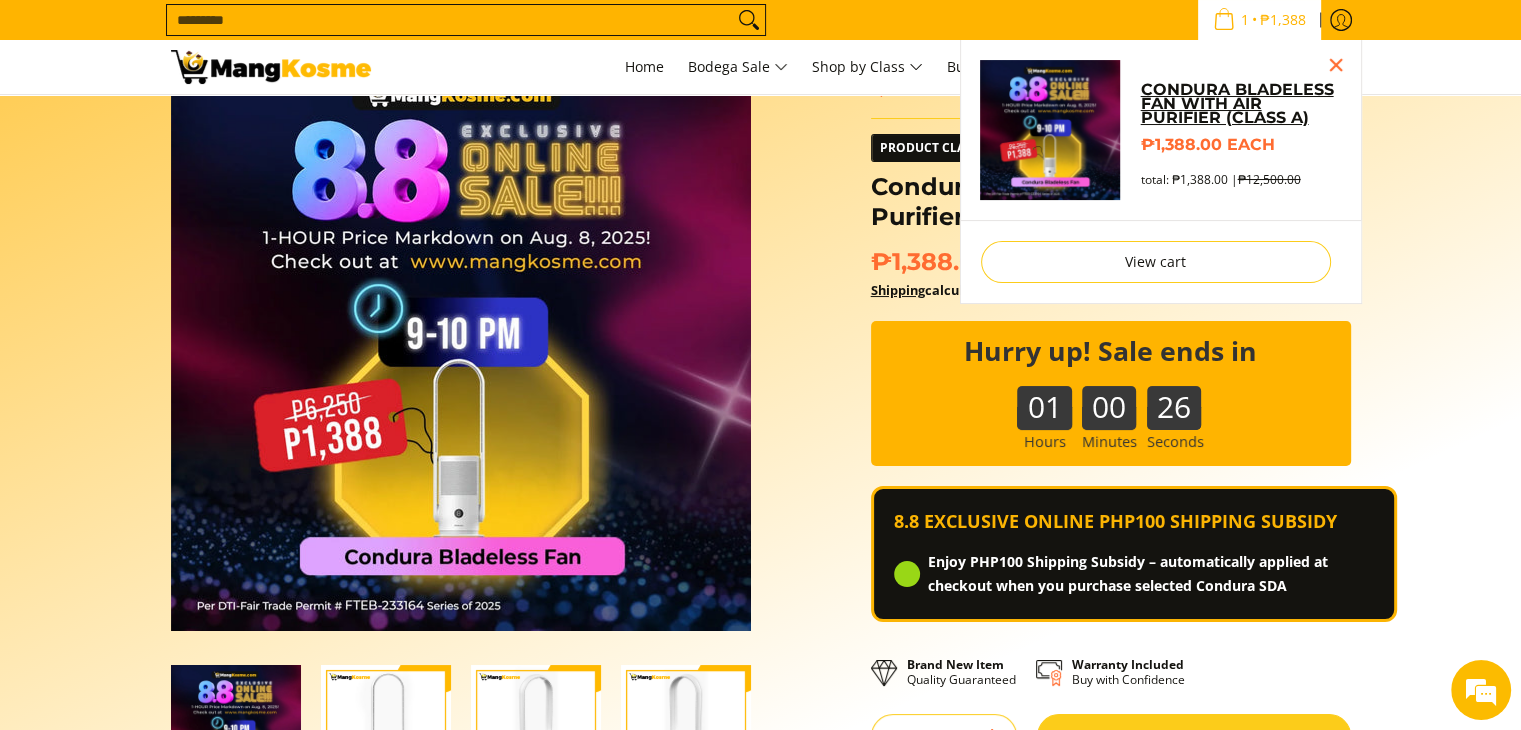 click on "Condura Bladeless Fan with Air Purifier (Class A)" at bounding box center [1240, 104] 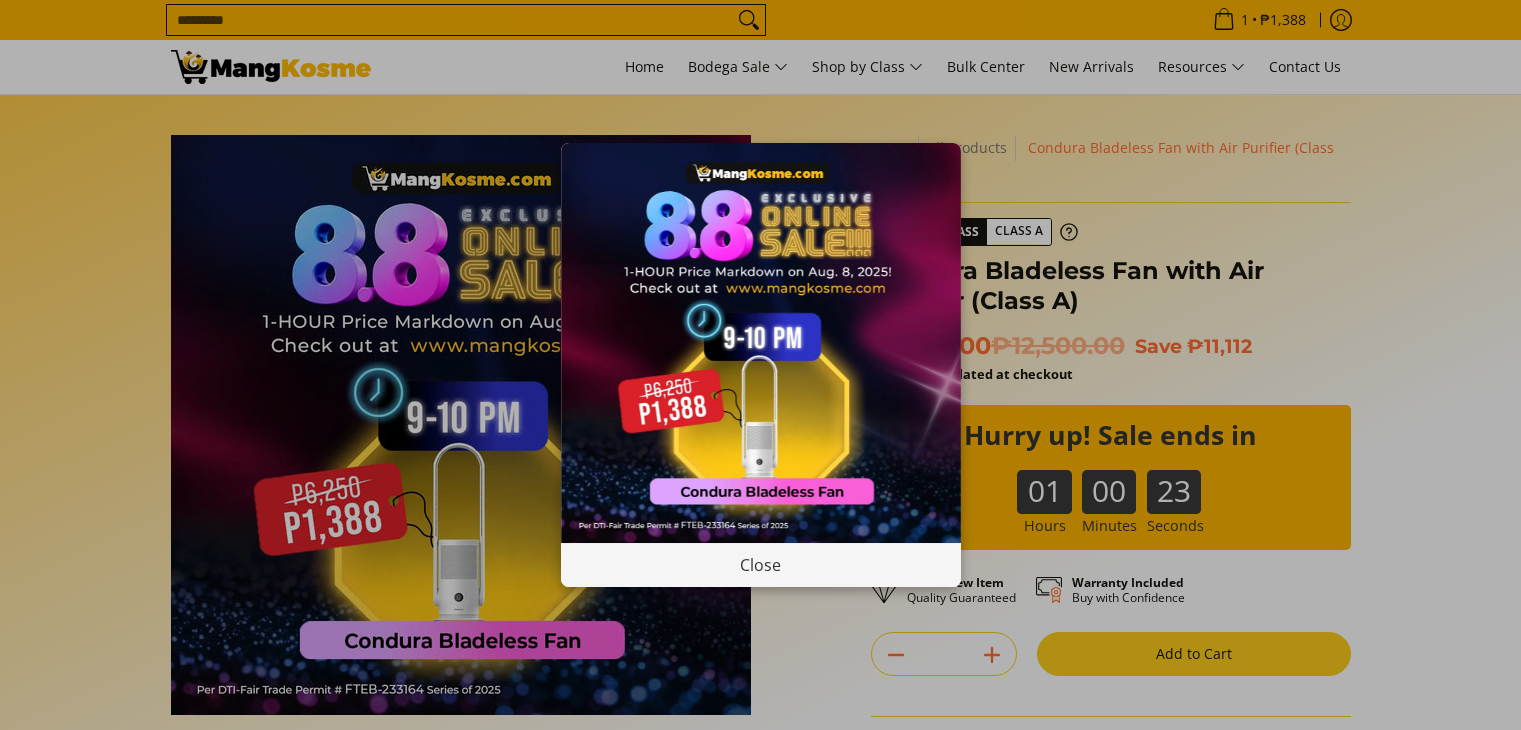 scroll, scrollTop: 0, scrollLeft: 0, axis: both 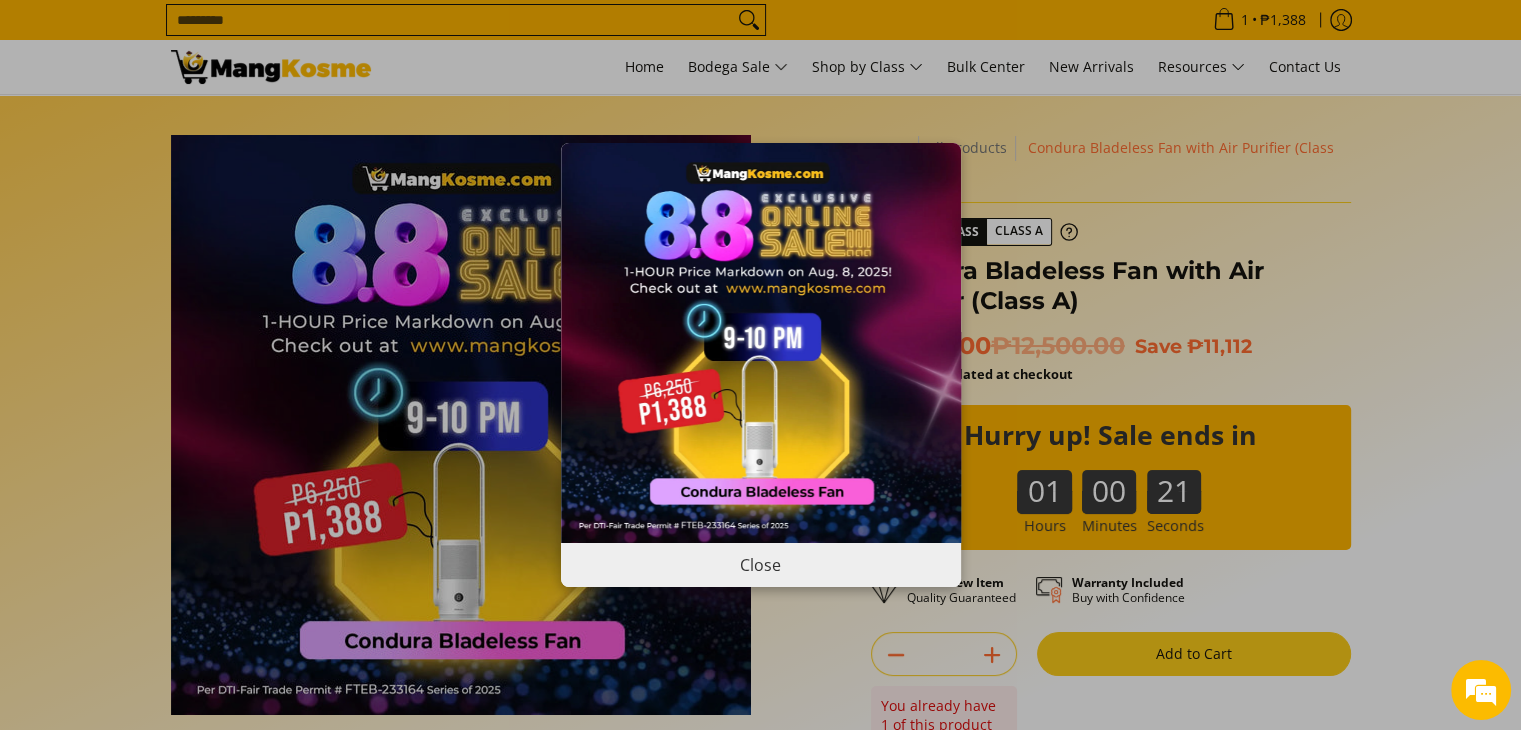 click on "Close" at bounding box center (761, 564) 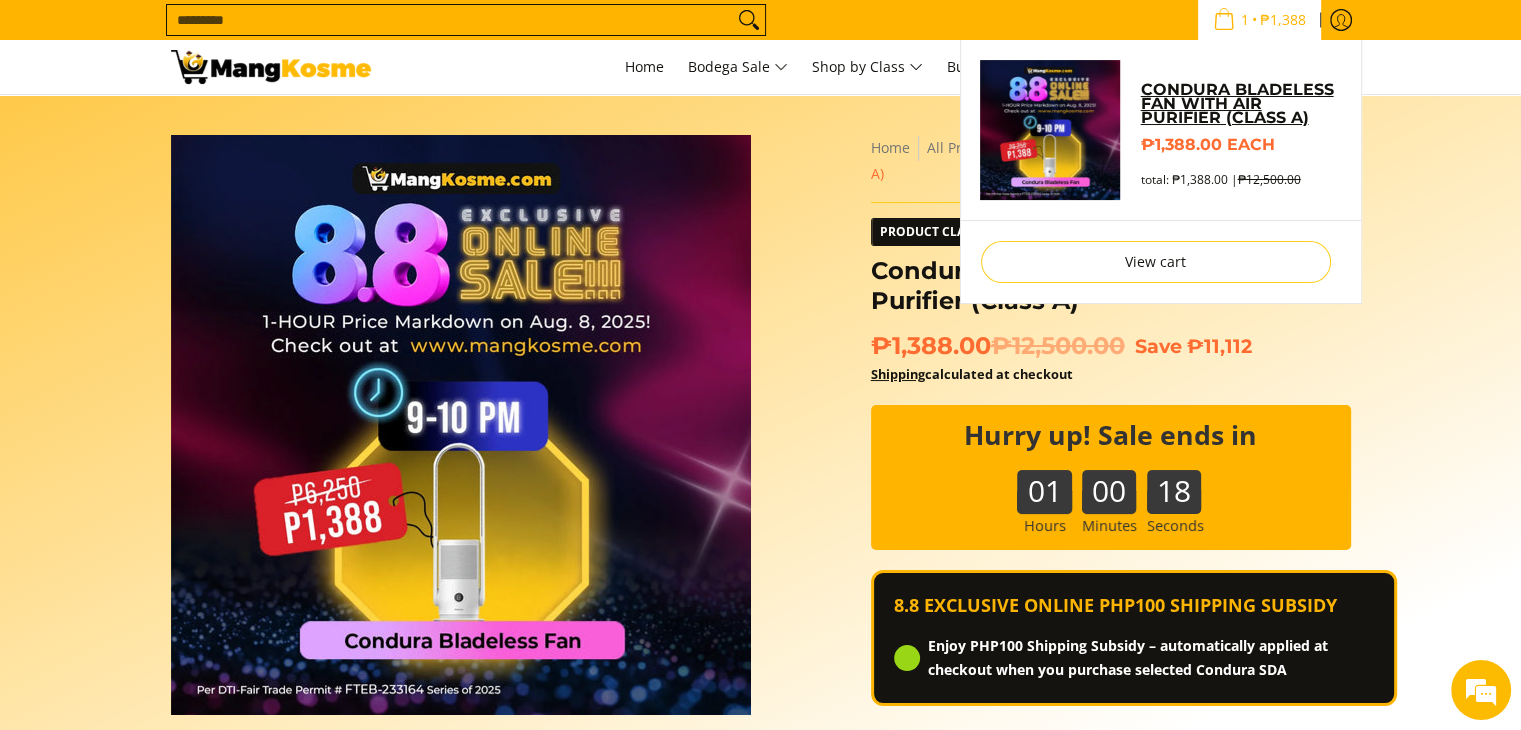 click on "Condura Bladeless Fan with Air Purifier (Class A)" at bounding box center [1240, 104] 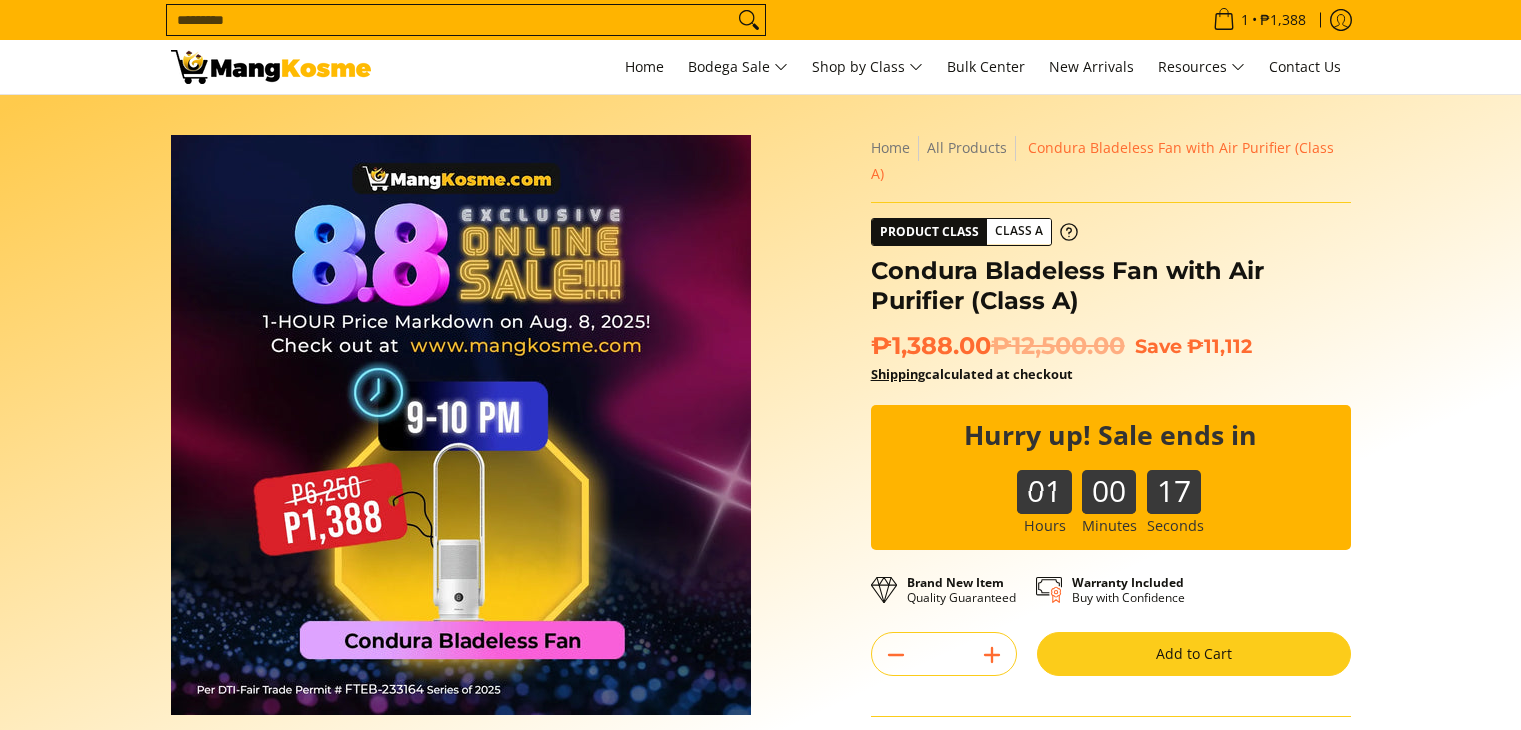 scroll, scrollTop: 0, scrollLeft: 0, axis: both 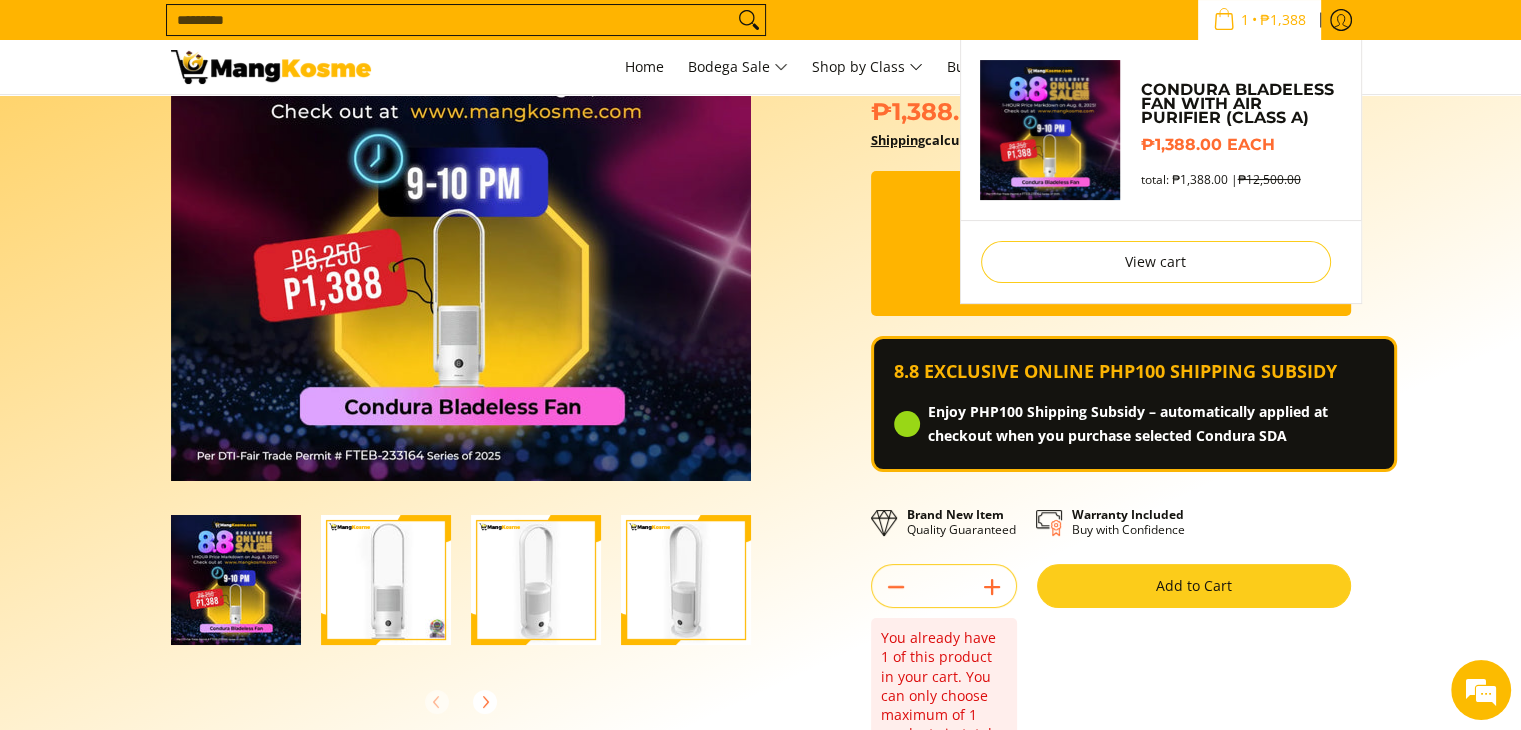 click on "₱1,388" at bounding box center [1283, 20] 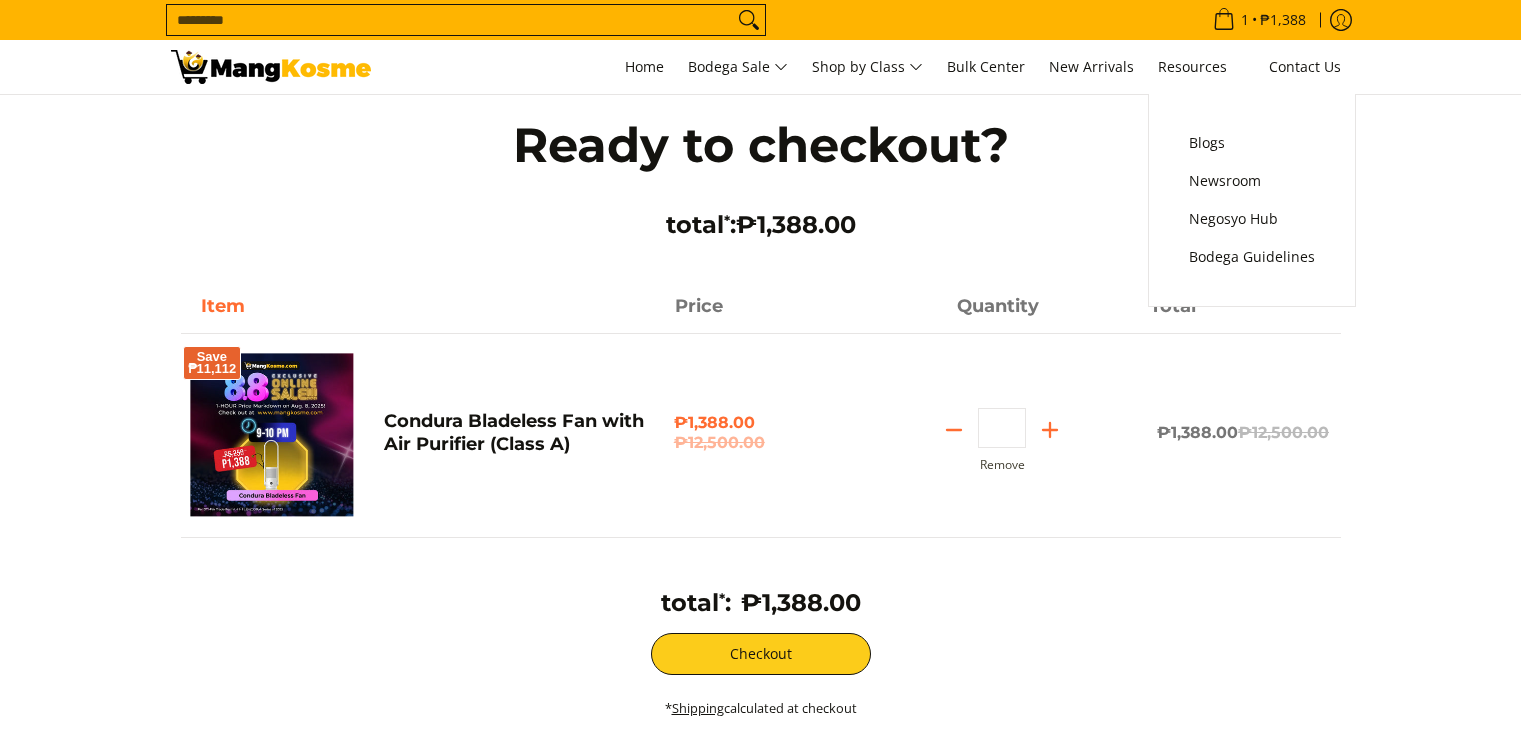 scroll, scrollTop: 0, scrollLeft: 0, axis: both 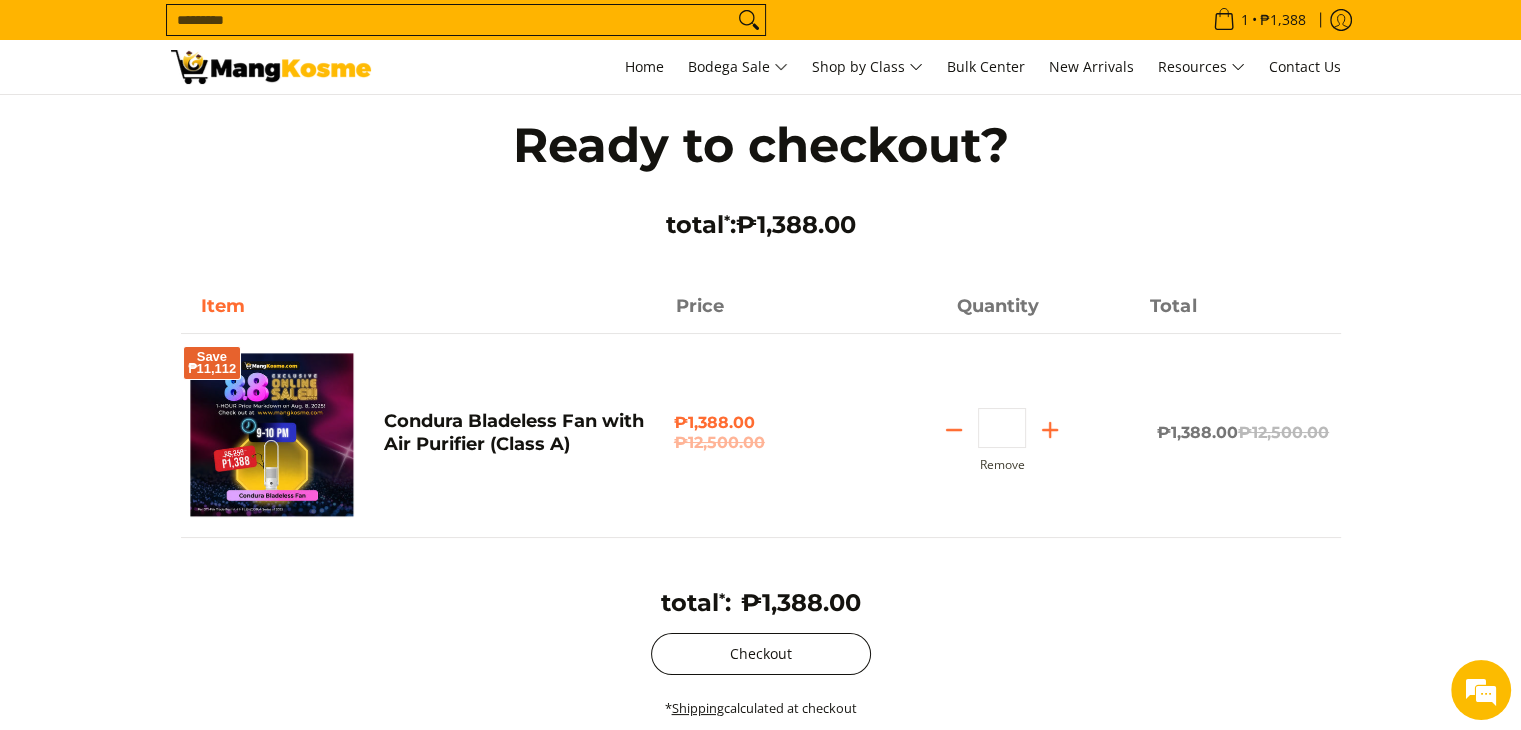 click on "Checkout" at bounding box center [761, 654] 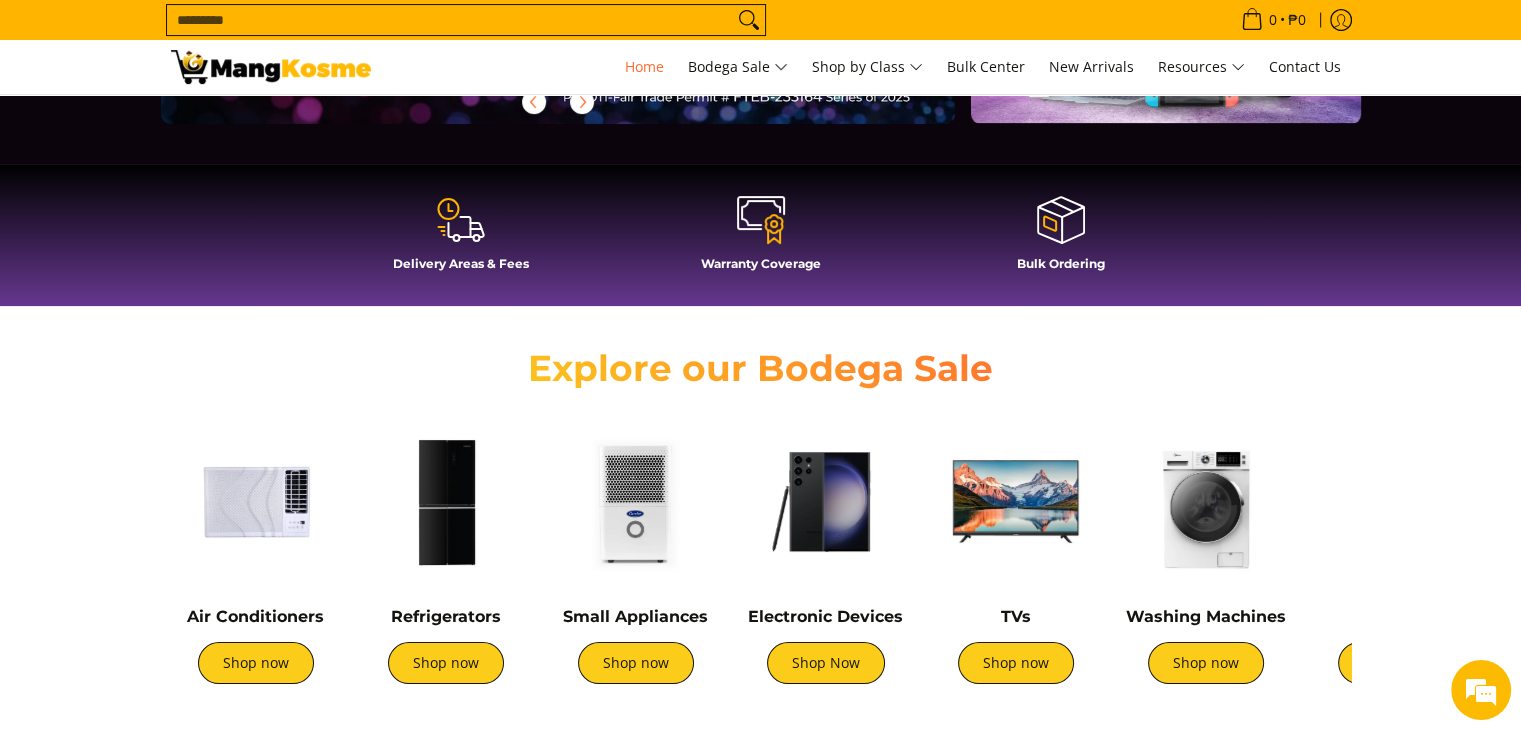 scroll, scrollTop: 464, scrollLeft: 0, axis: vertical 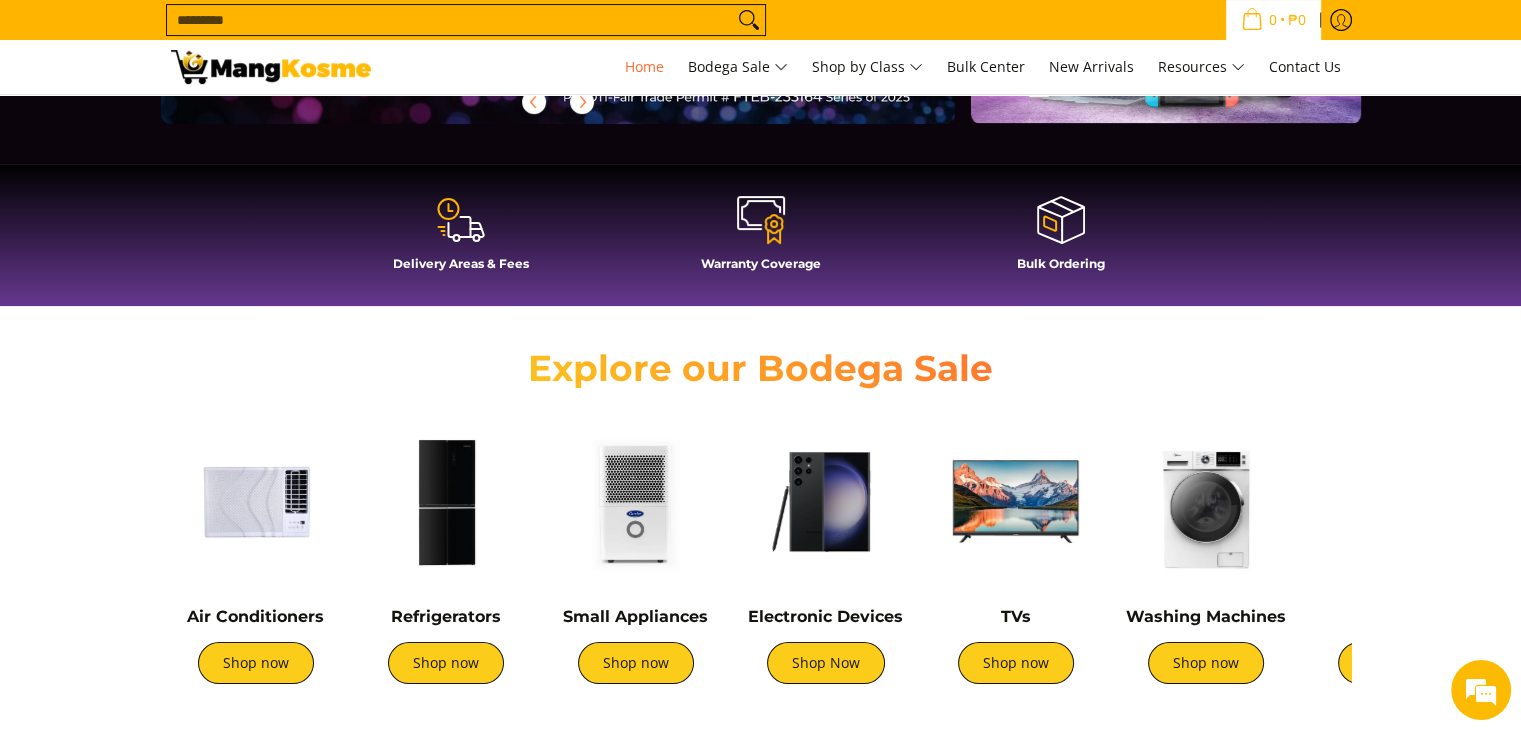 click on "₱0" at bounding box center [1297, 20] 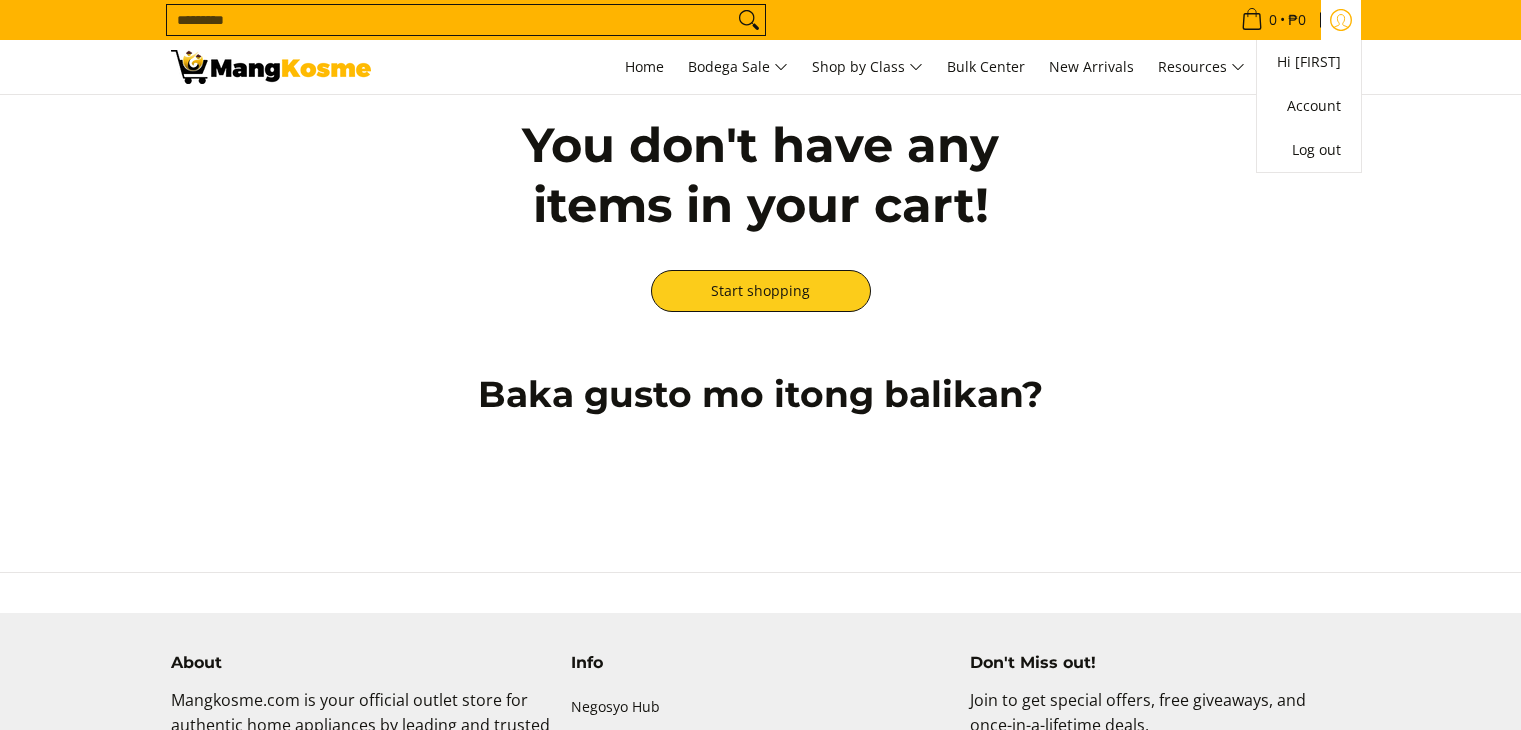 scroll, scrollTop: 0, scrollLeft: 0, axis: both 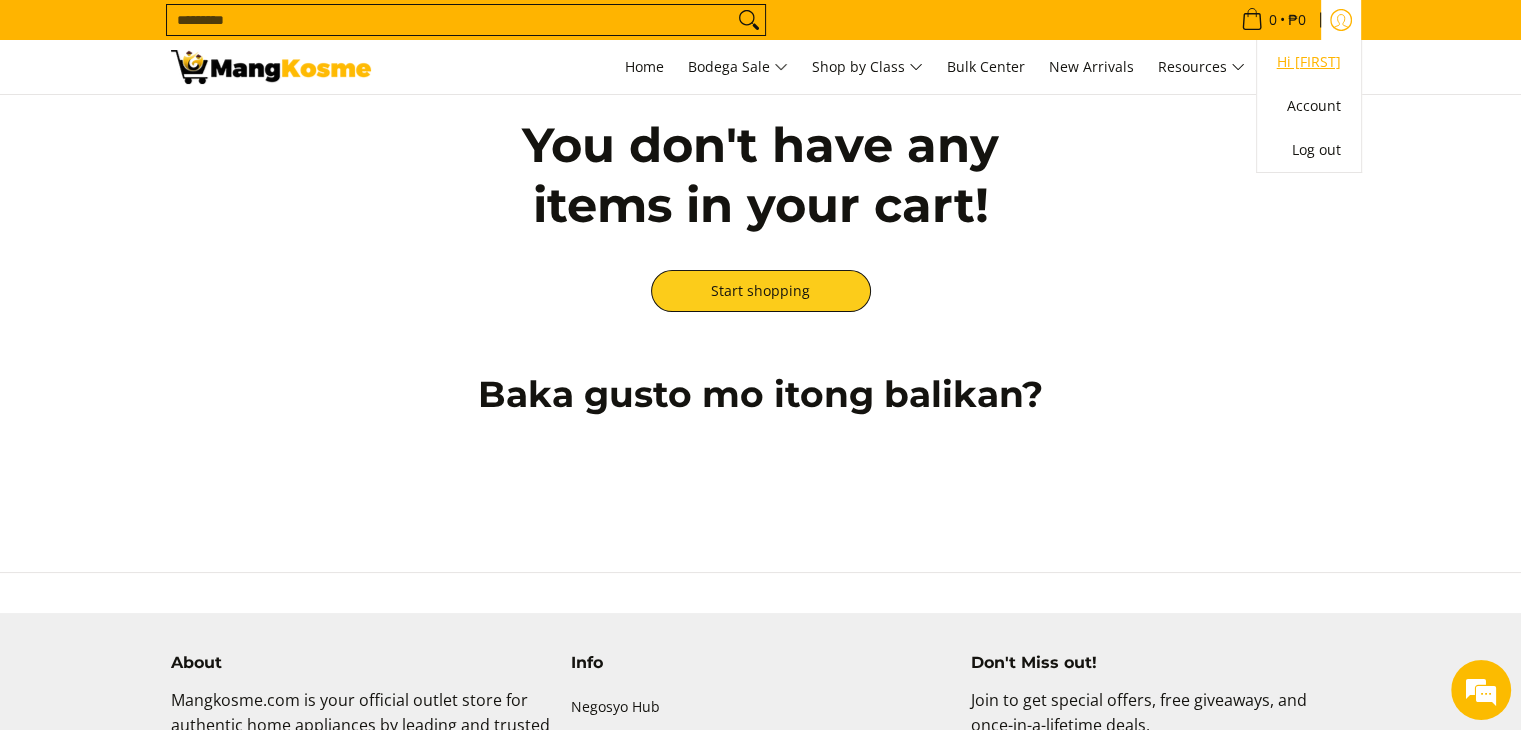 click on "Hi
[FIRST]" at bounding box center (1309, 62) 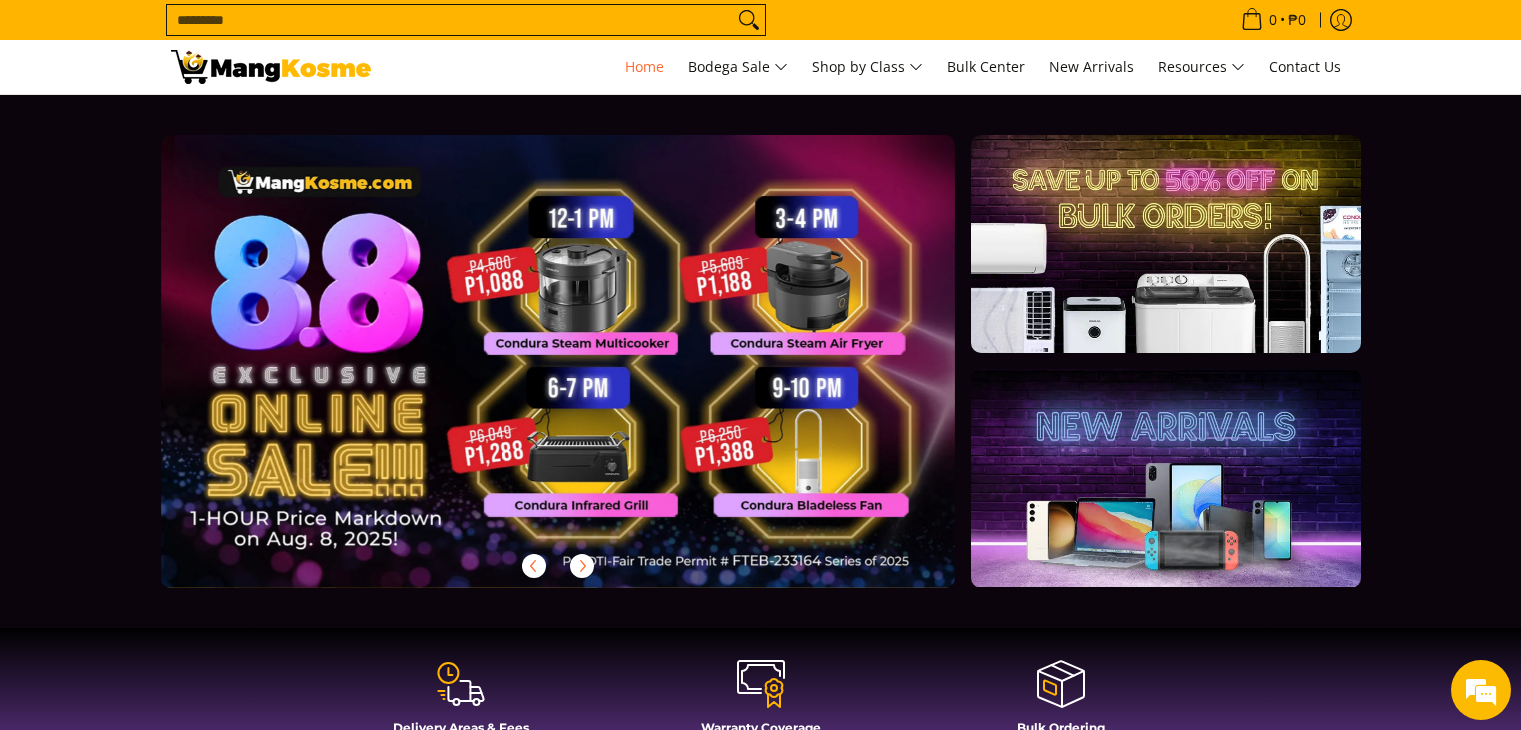 scroll, scrollTop: 0, scrollLeft: 0, axis: both 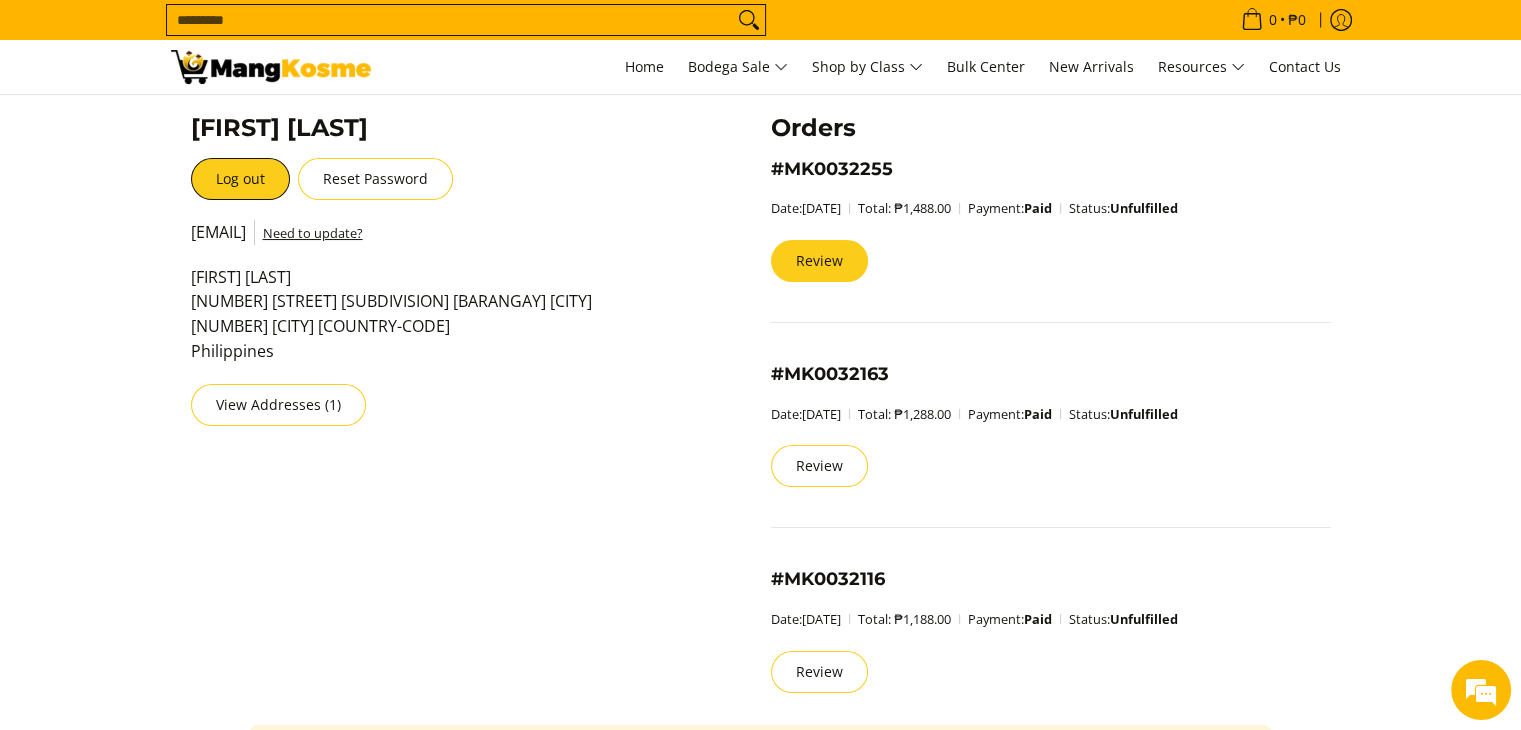 click on "Review" at bounding box center [819, 261] 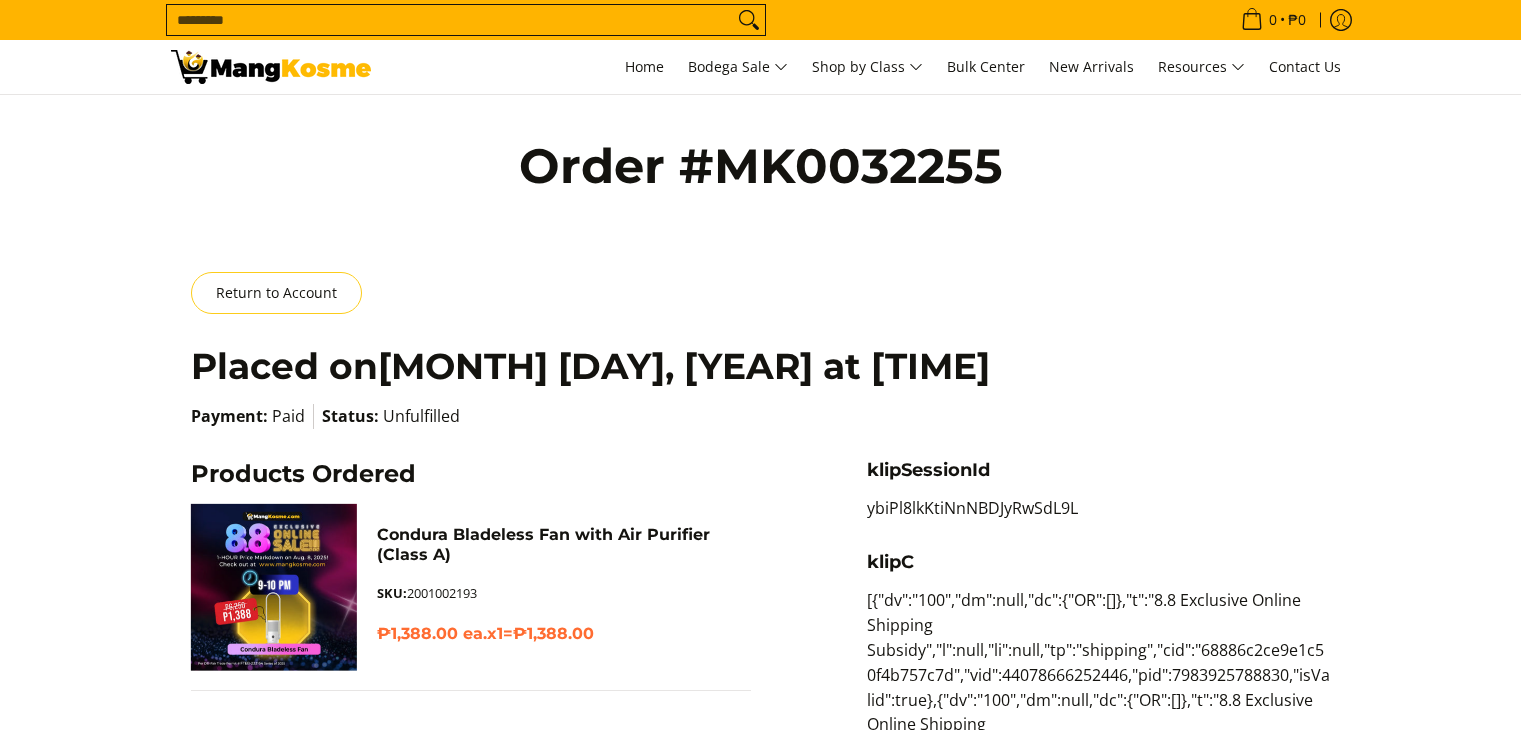 scroll, scrollTop: 110, scrollLeft: 0, axis: vertical 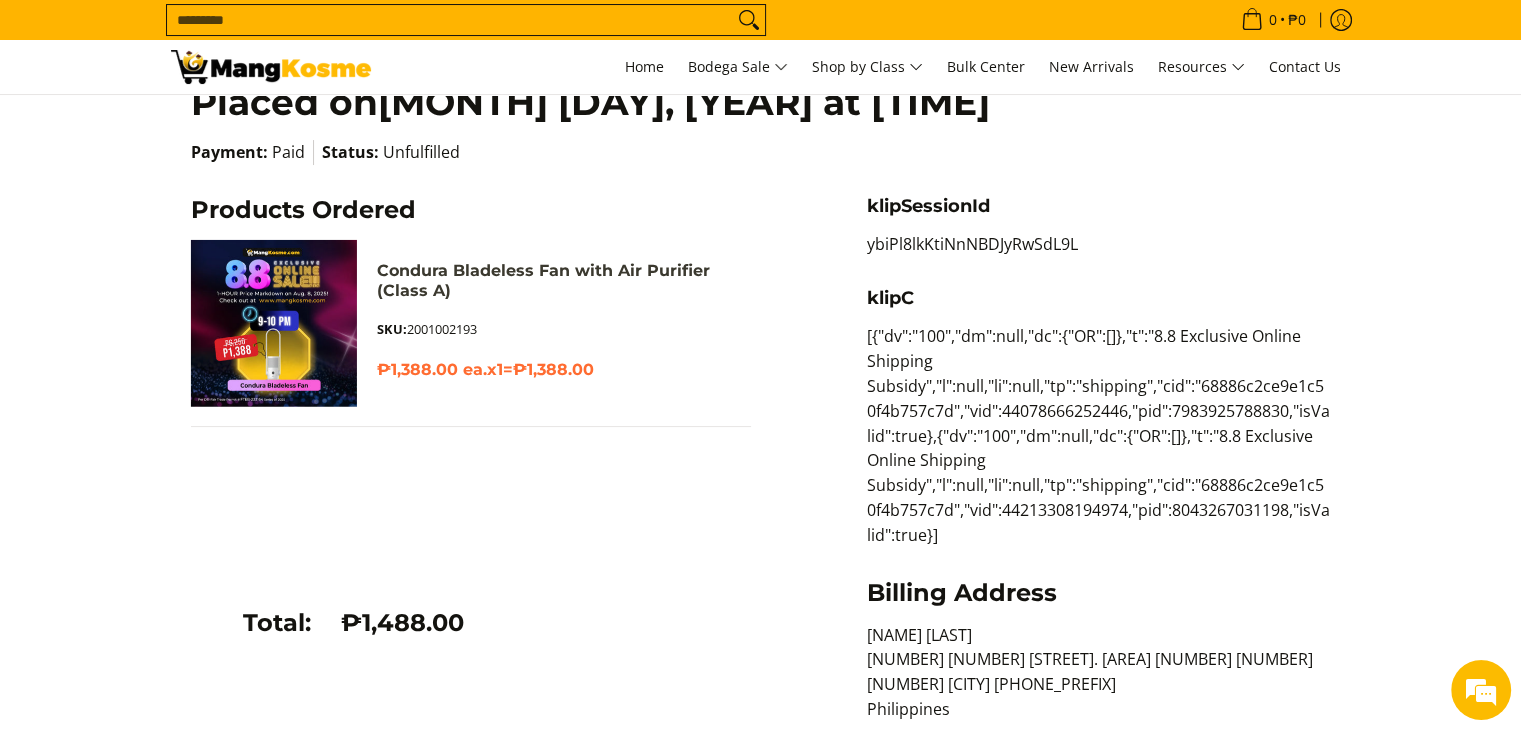 click on "Condura Bladeless Fan with Air Purifier (Class A)" at bounding box center (543, 280) 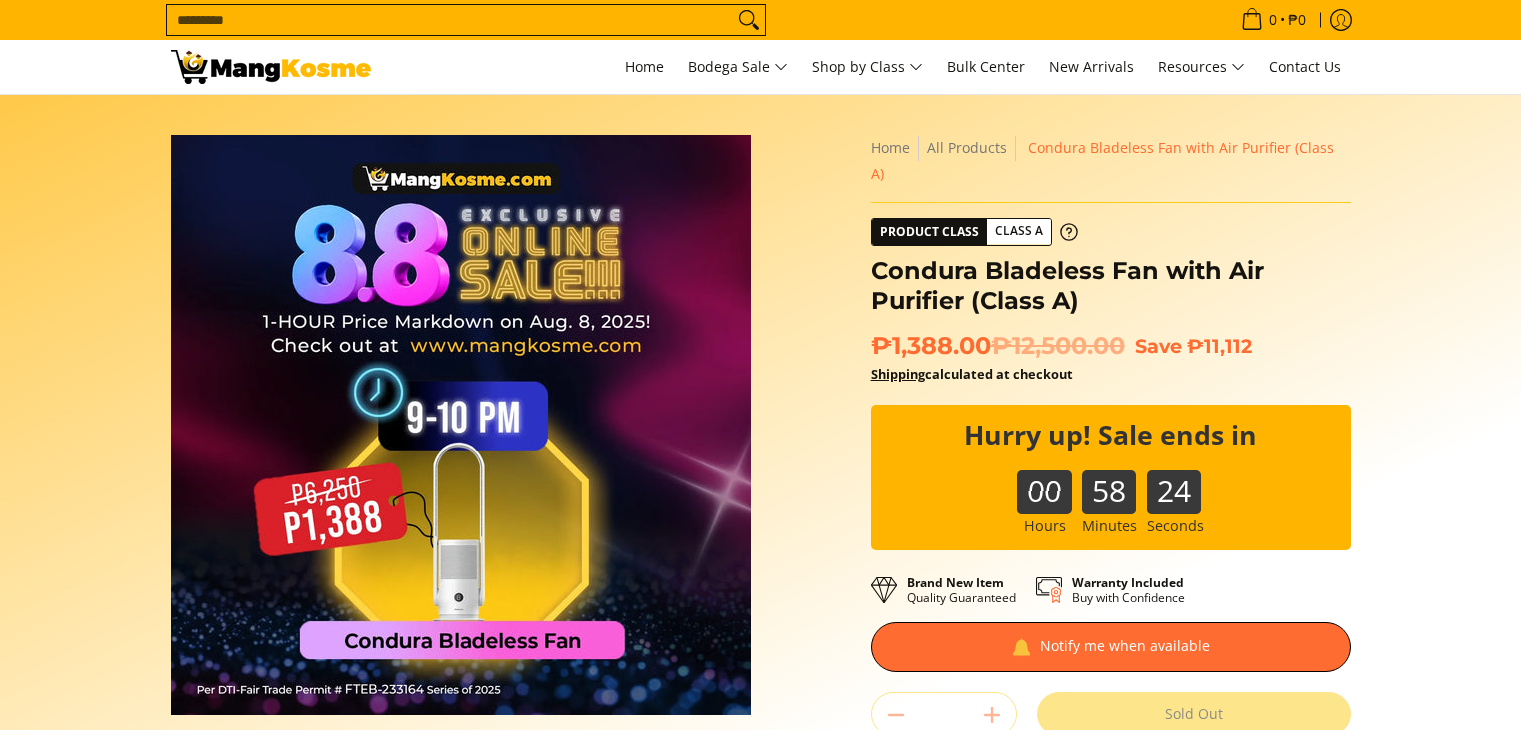 scroll, scrollTop: 0, scrollLeft: 0, axis: both 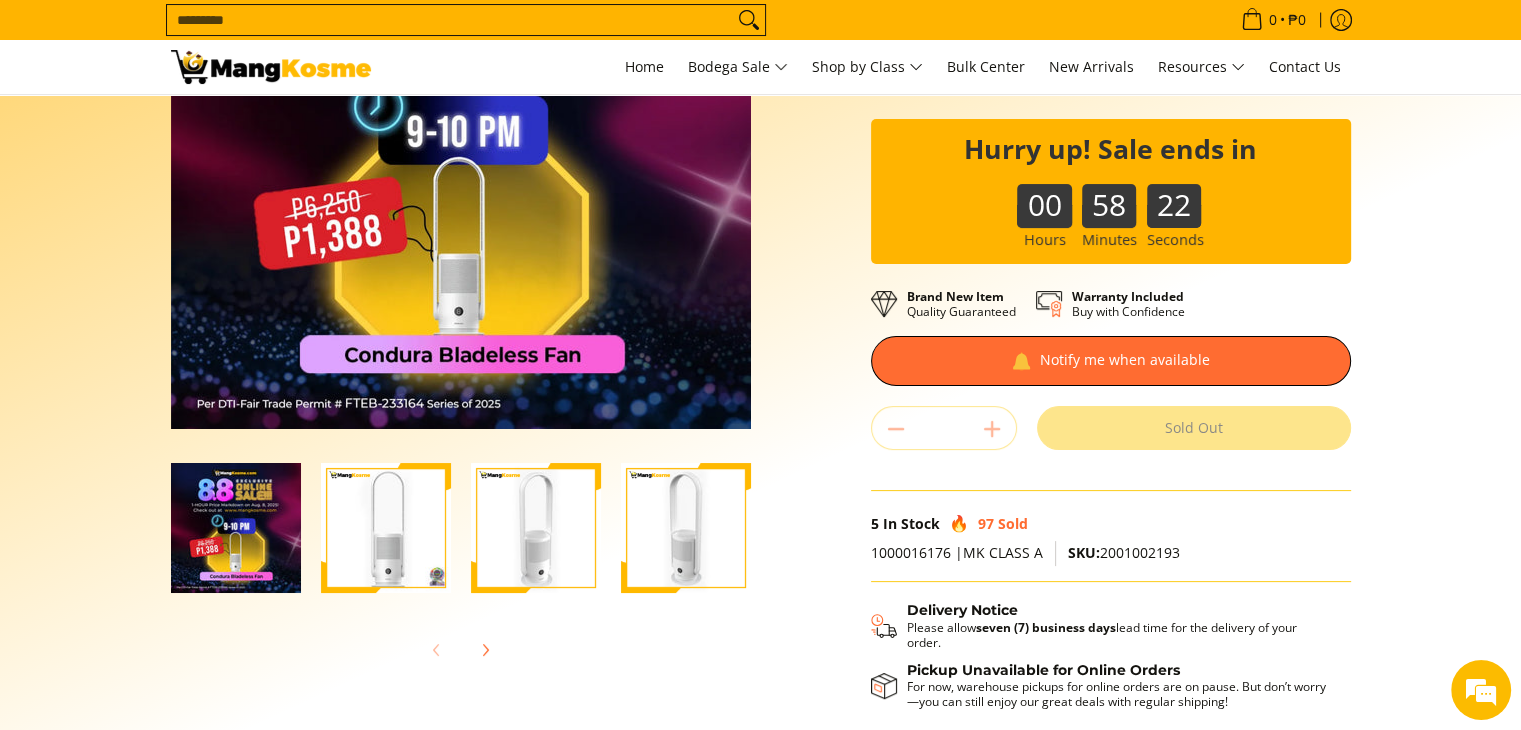 click on "Quantity
*
.
Sold Out" at bounding box center (1111, 428) 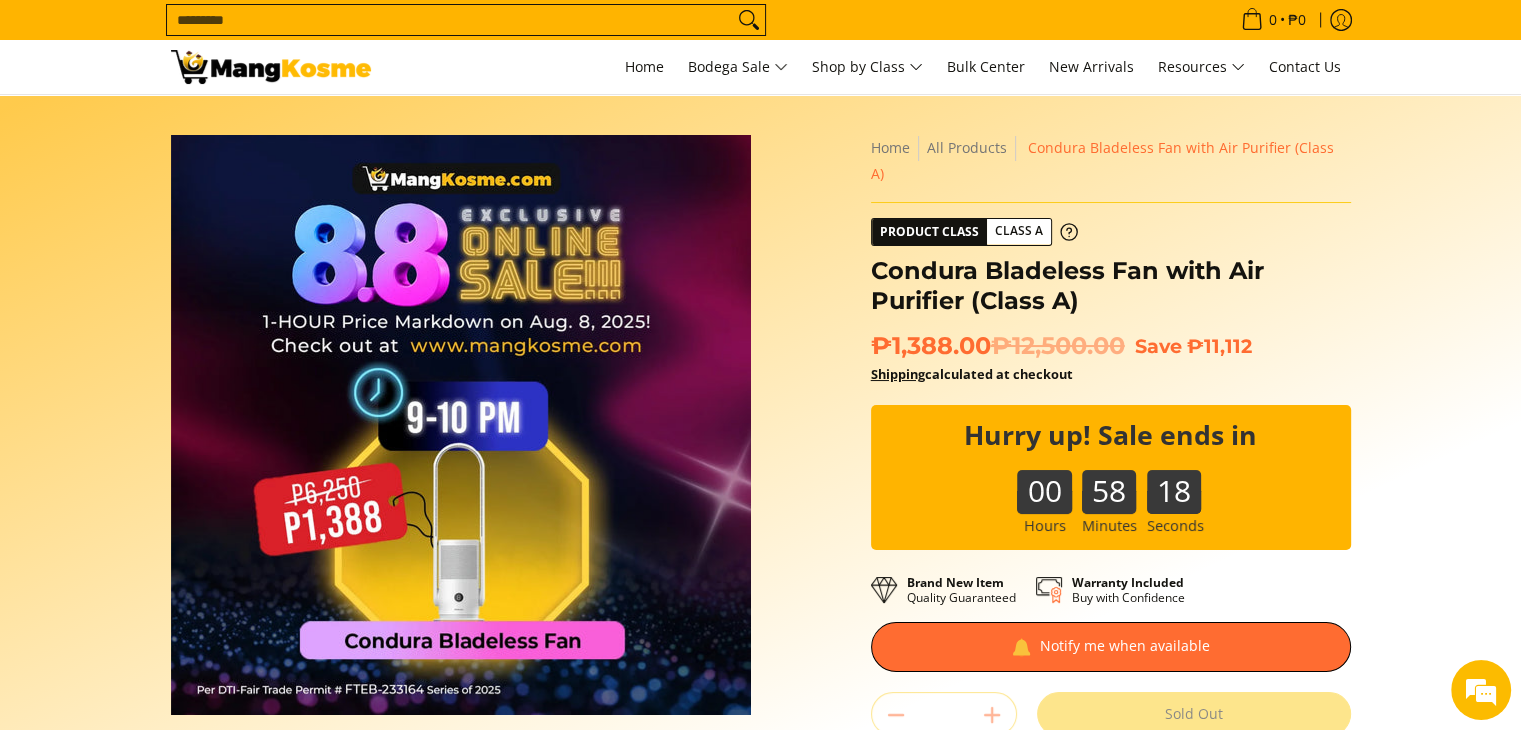 scroll, scrollTop: 0, scrollLeft: 0, axis: both 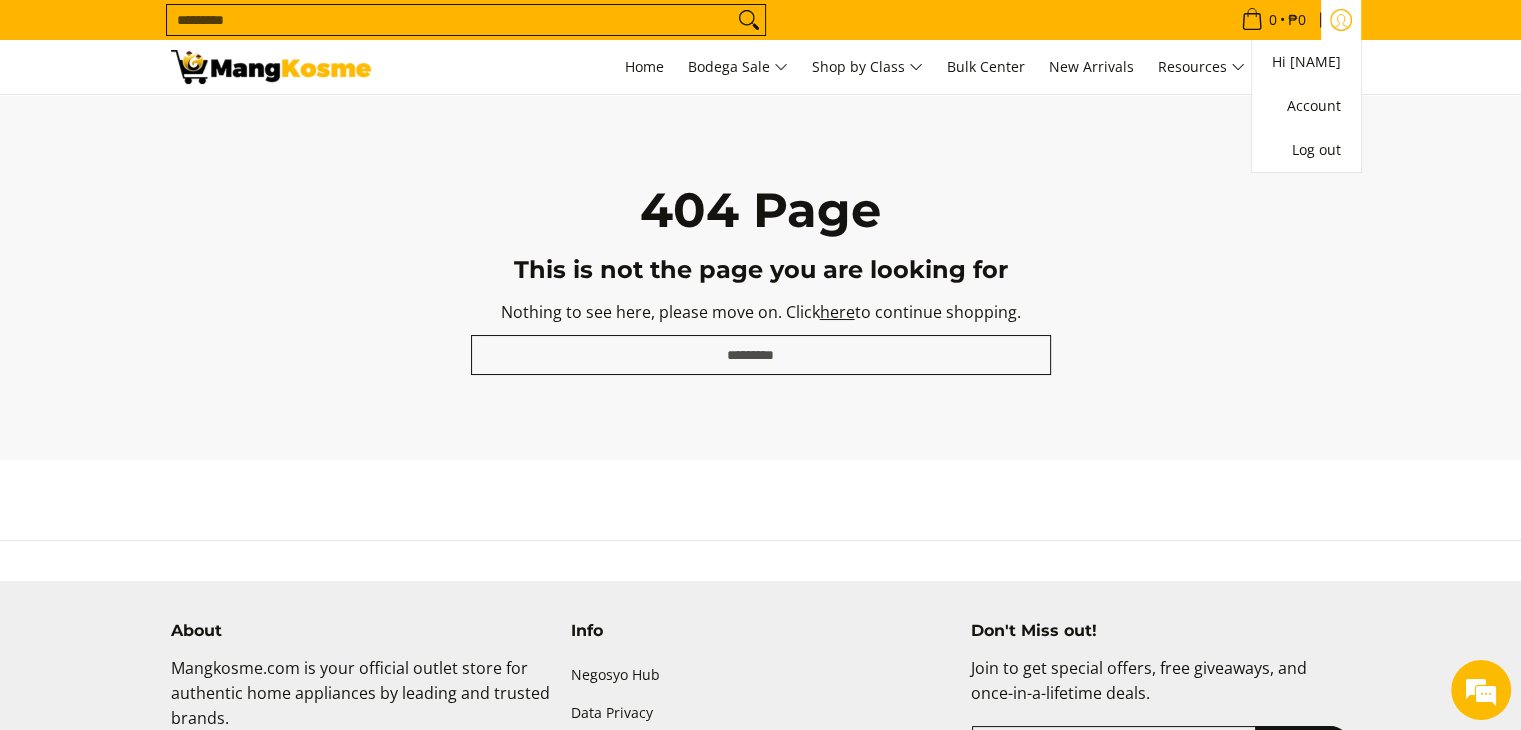 click 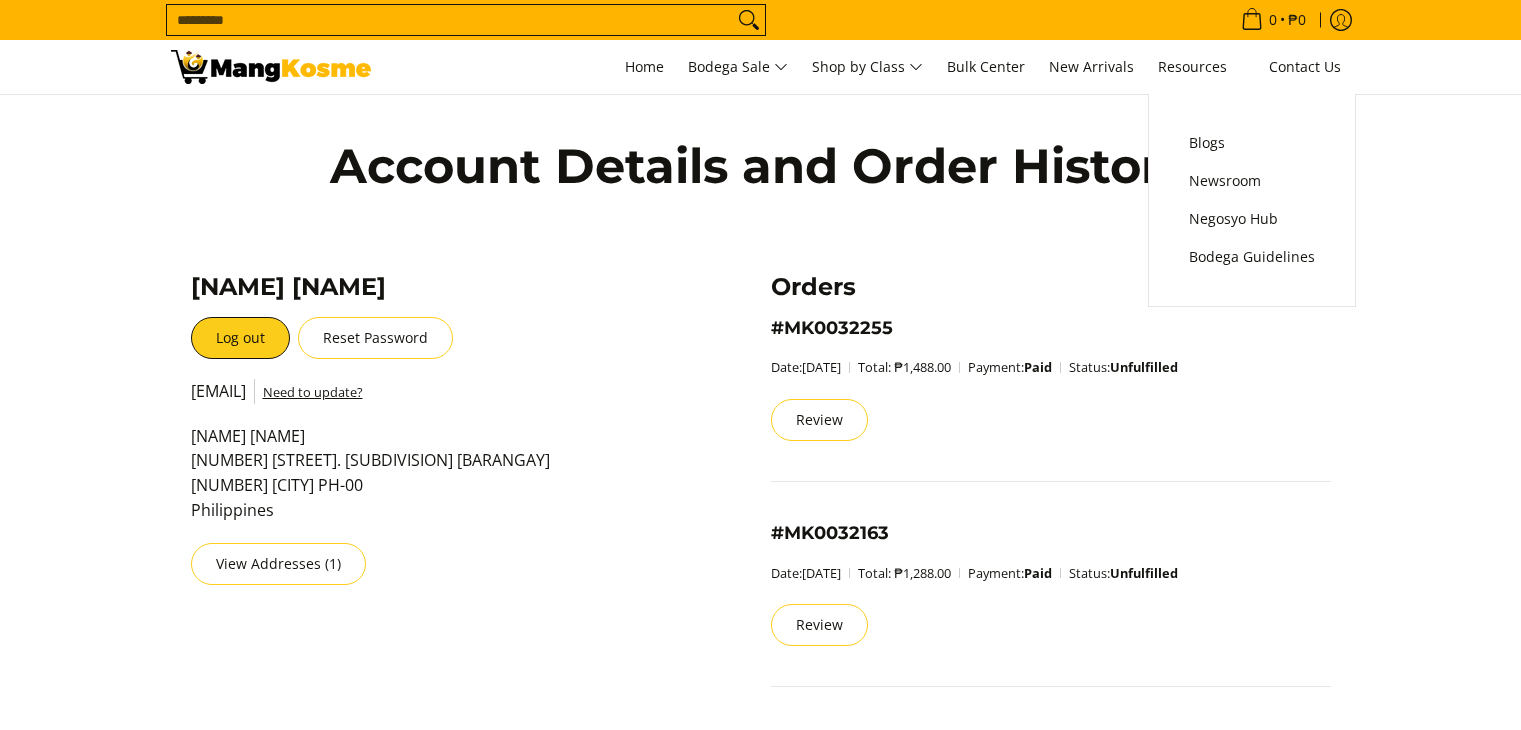 scroll, scrollTop: 0, scrollLeft: 0, axis: both 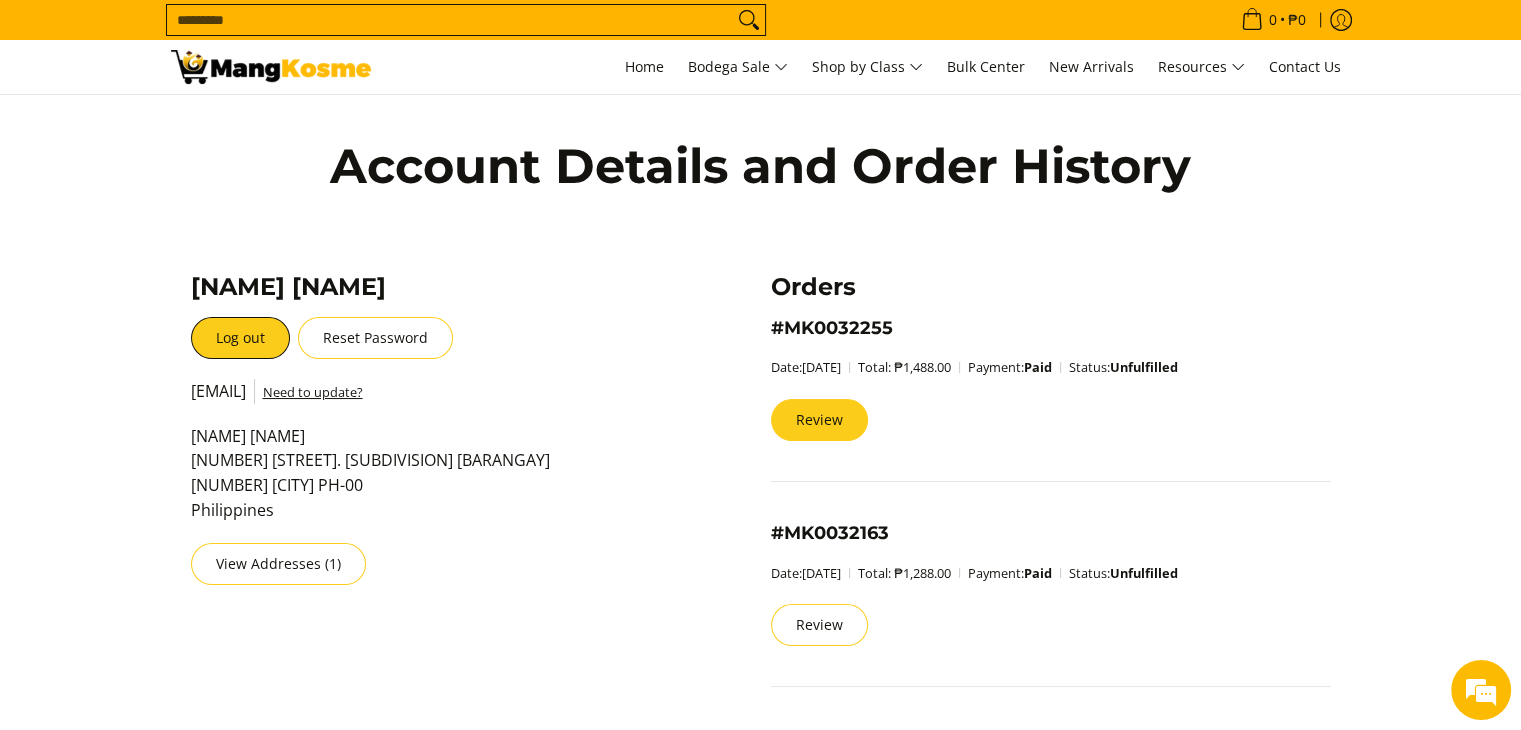 click on "Review" at bounding box center [819, 420] 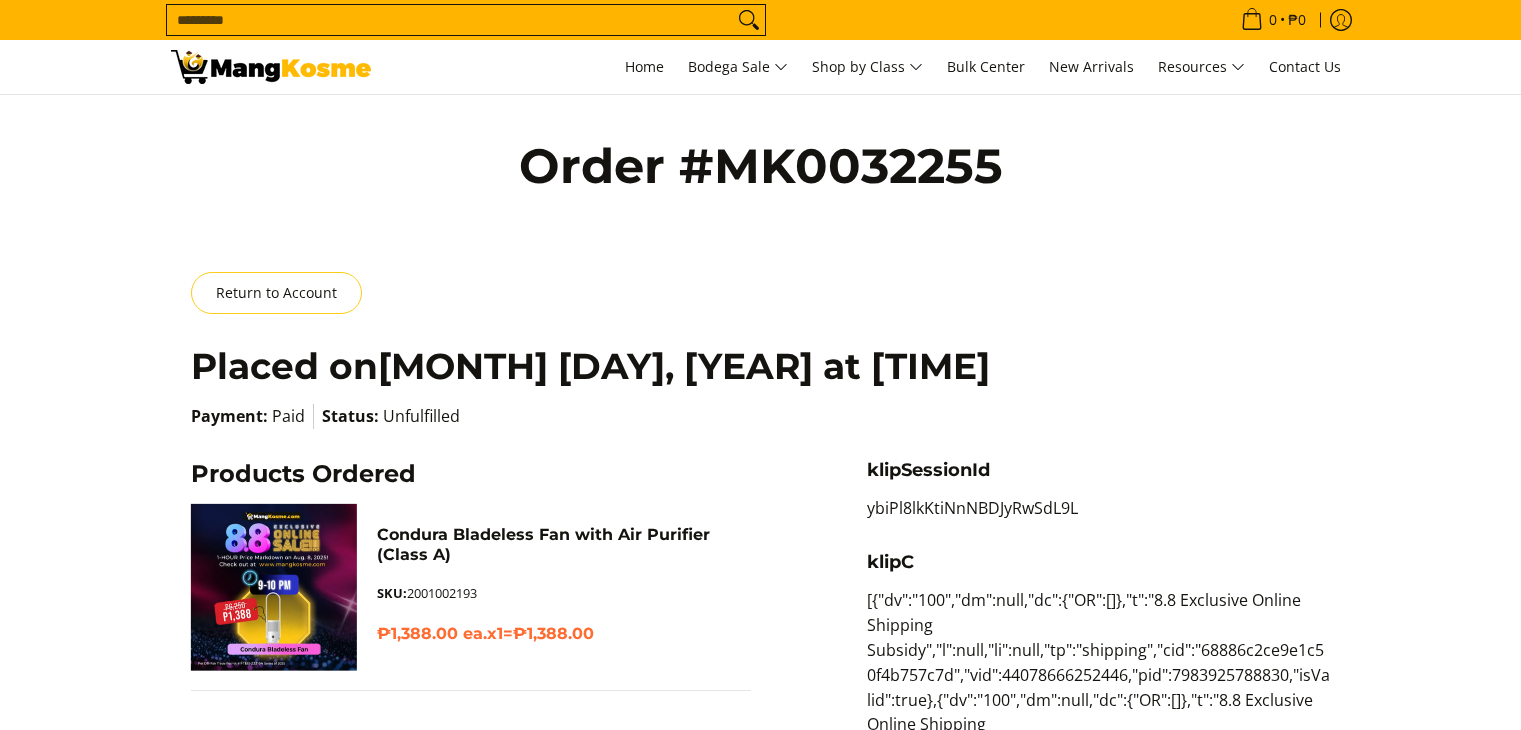 scroll, scrollTop: 0, scrollLeft: 0, axis: both 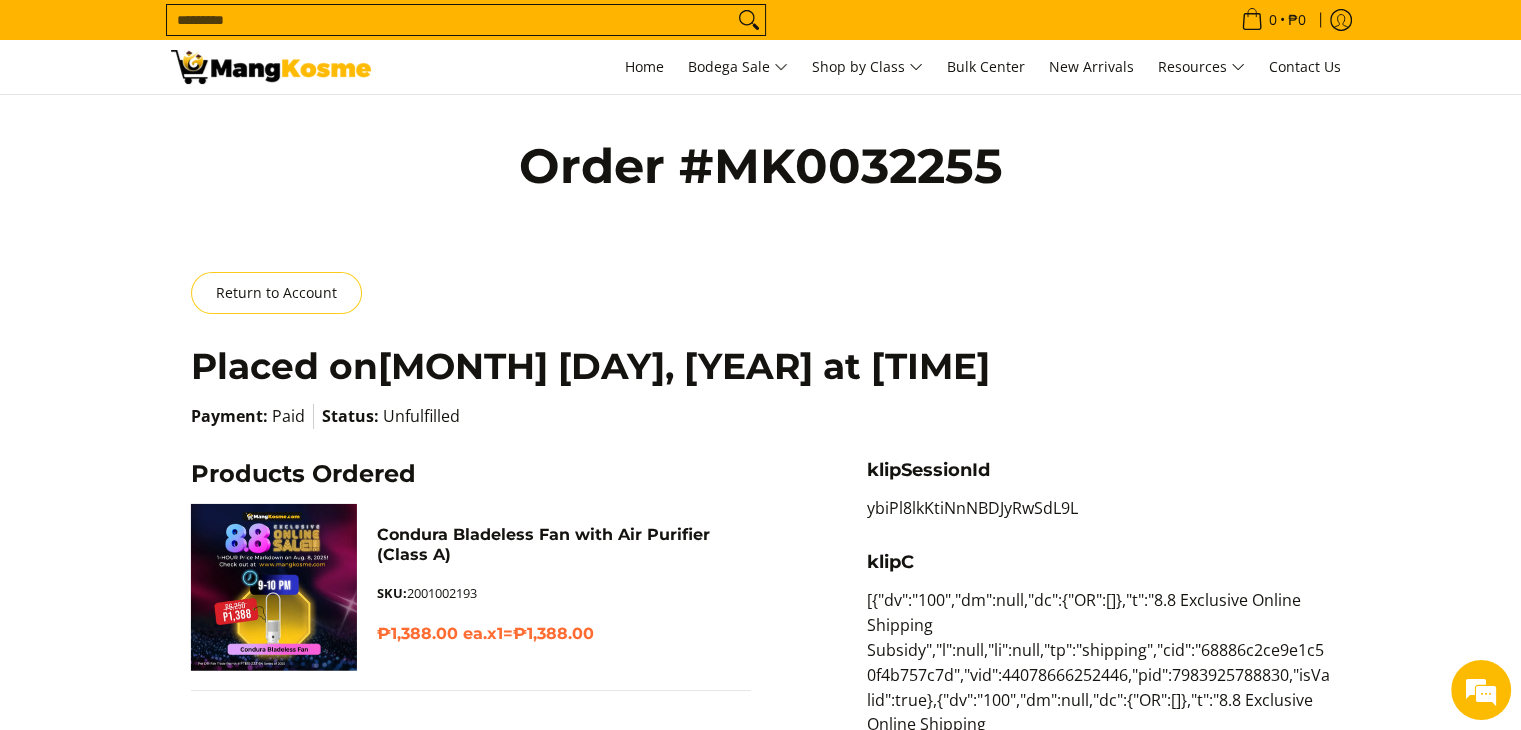 click at bounding box center (273, 587) 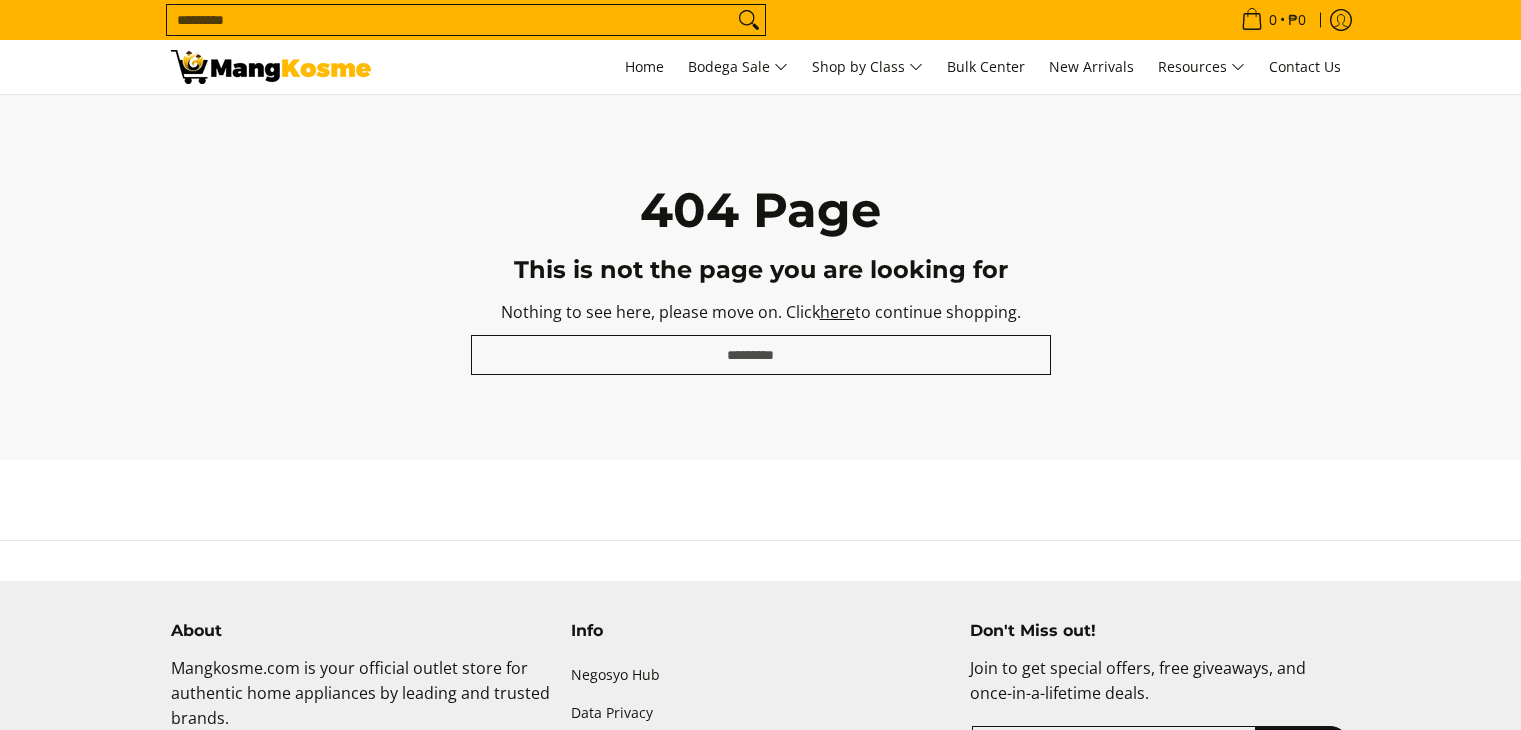 scroll, scrollTop: 0, scrollLeft: 0, axis: both 